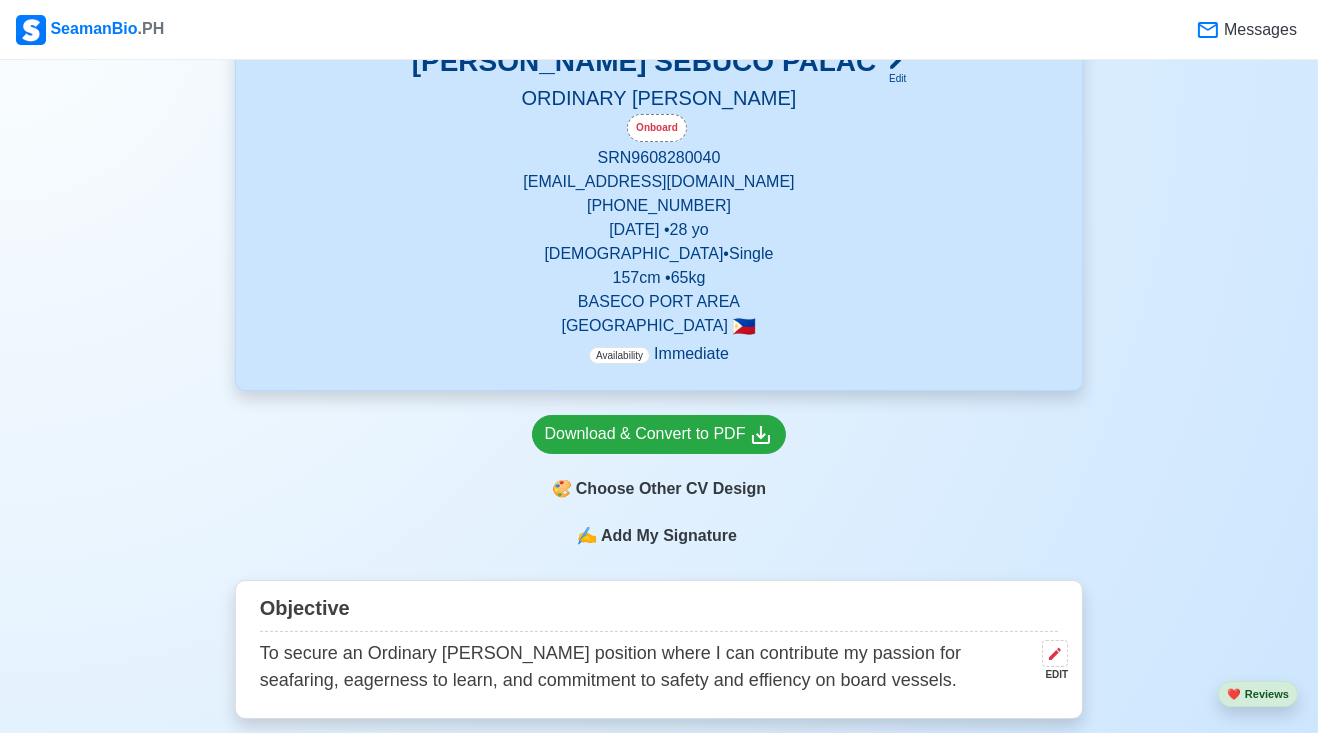 scroll, scrollTop: 293, scrollLeft: 0, axis: vertical 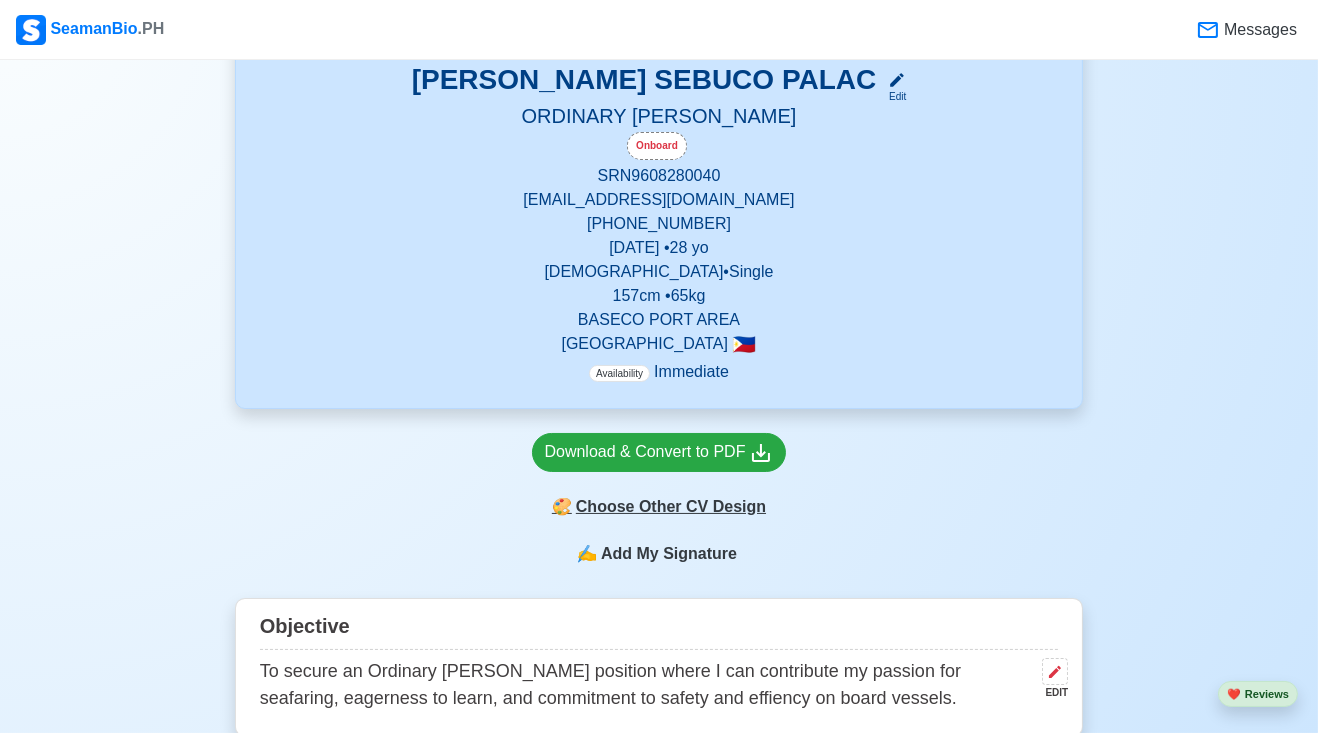 click on "🎨 Choose Other CV Design" at bounding box center [659, 507] 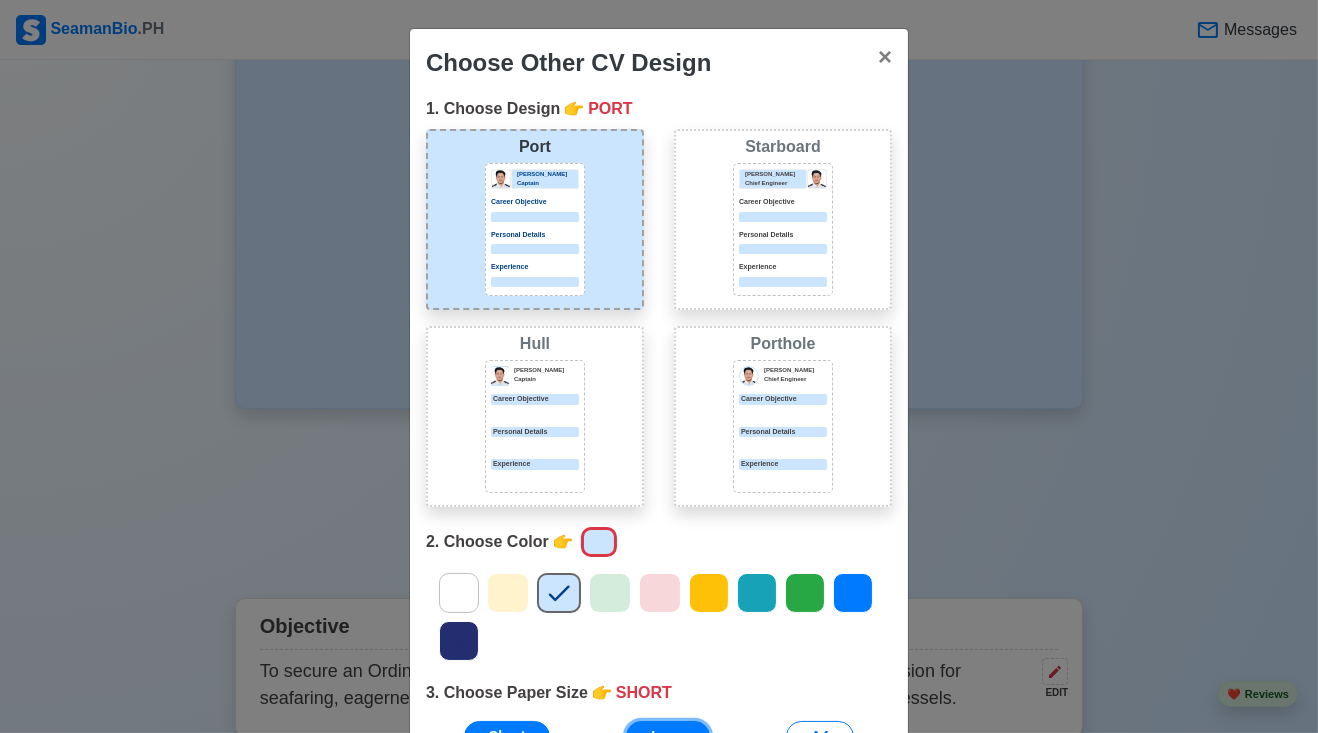 click on "Long" at bounding box center (668, 736) 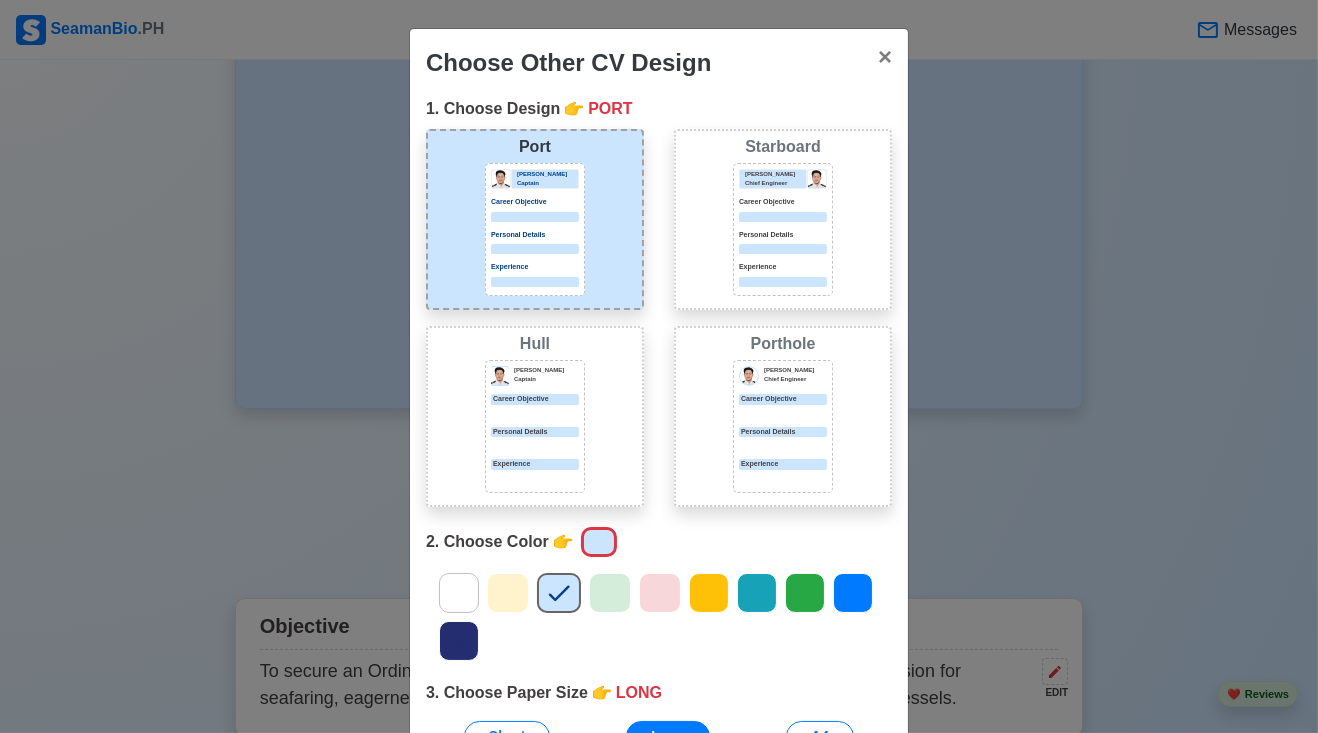 click 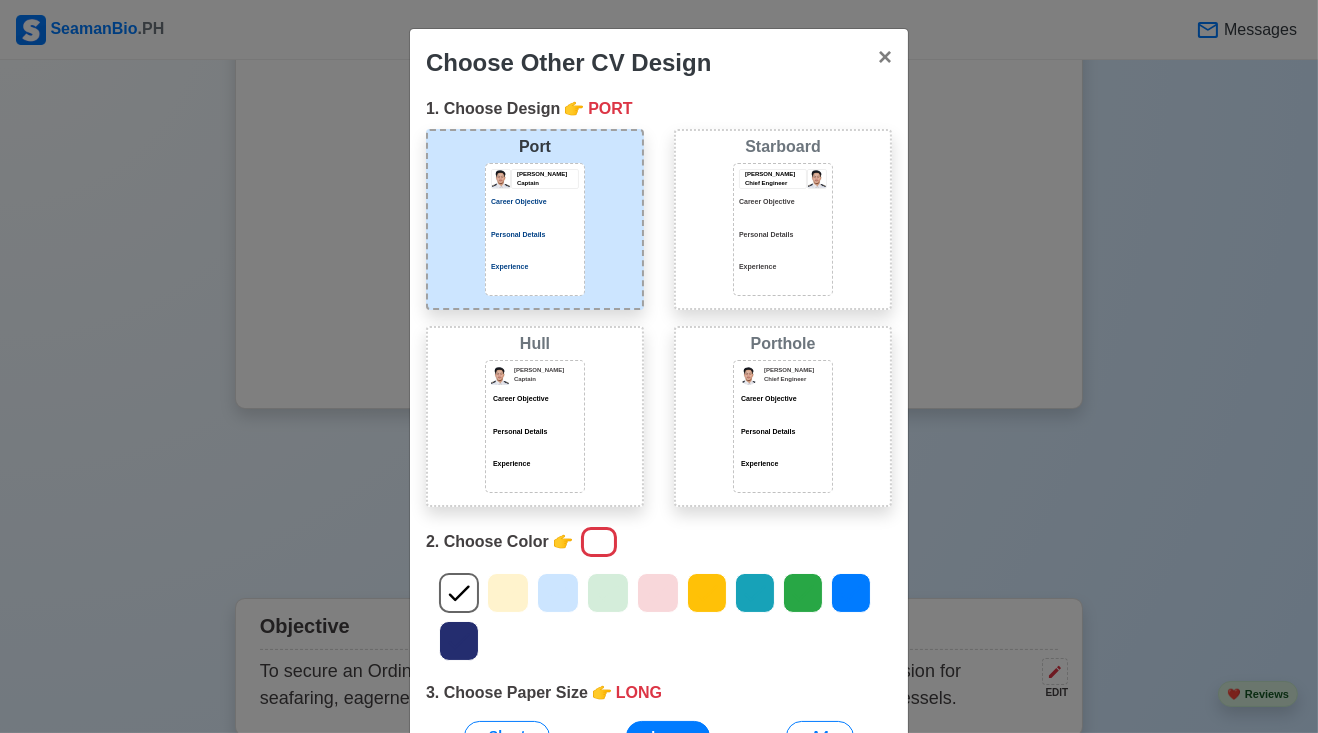 click 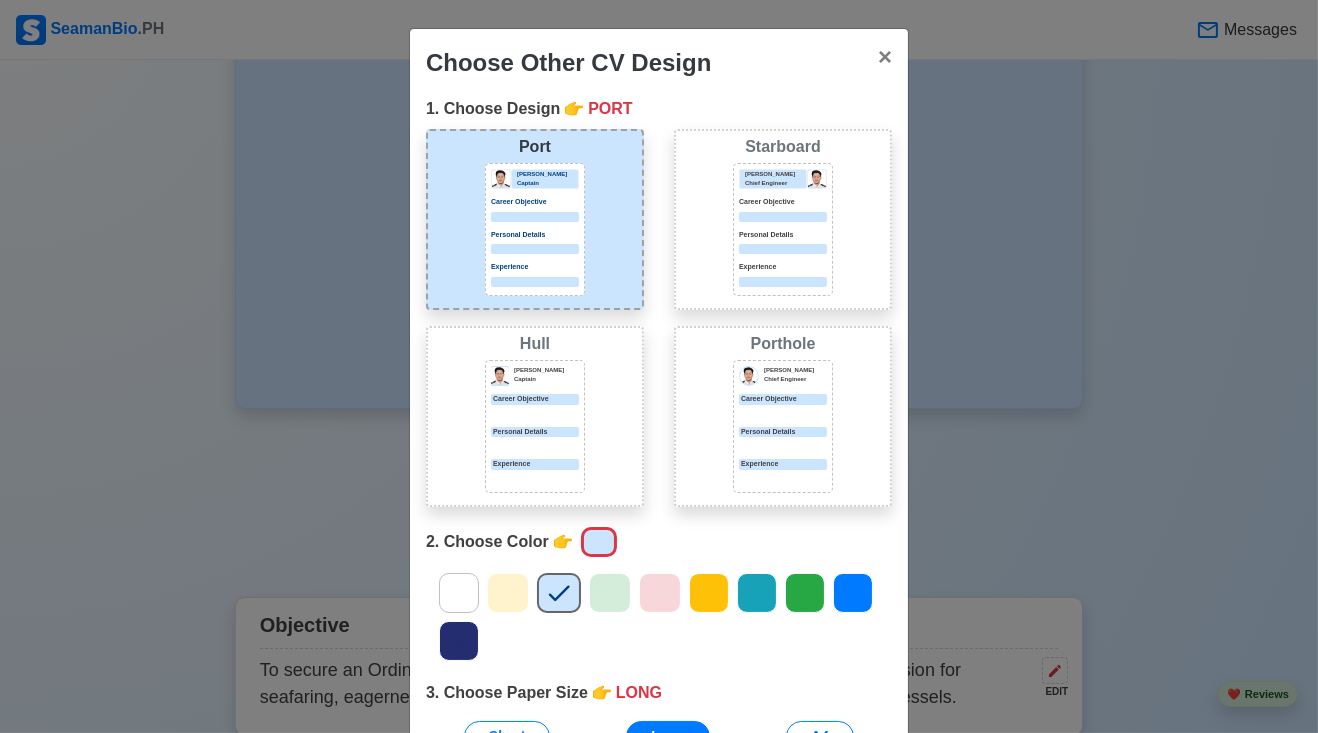 click on "Download Now" at bounding box center (659, 795) 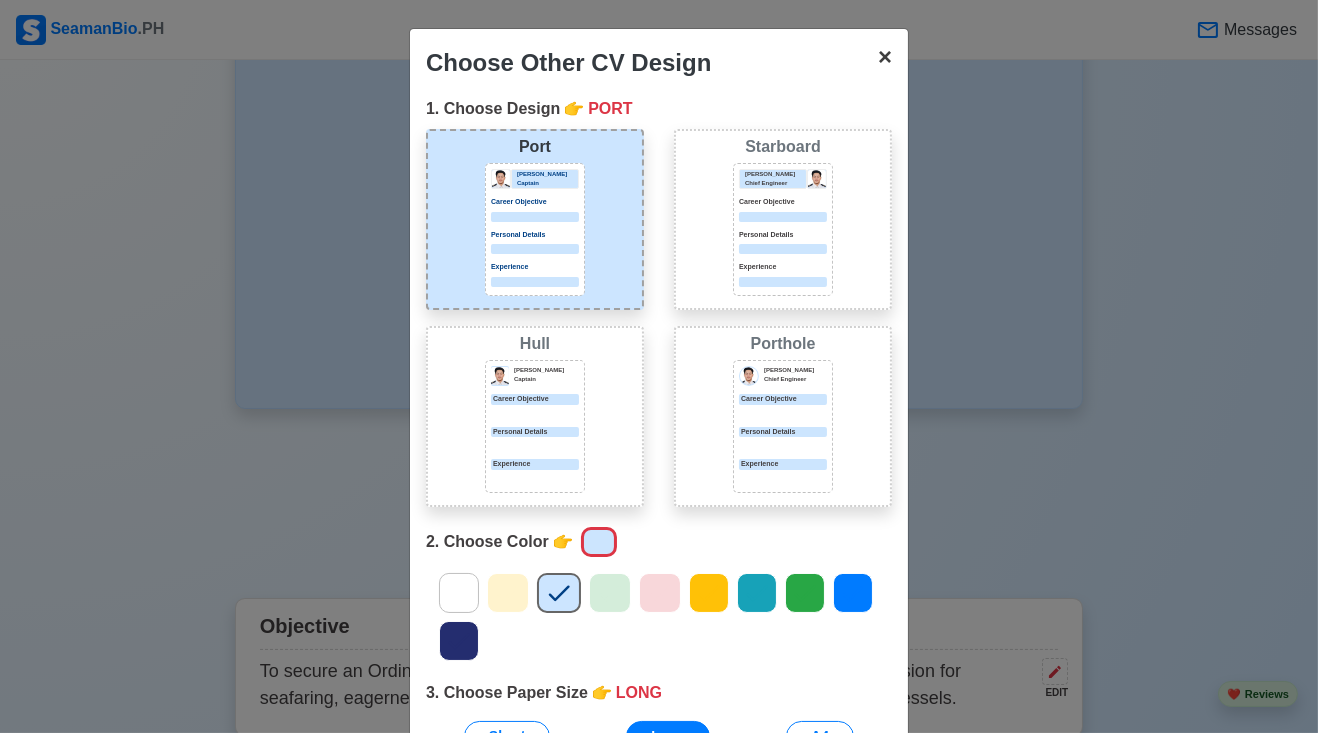 click on "×" at bounding box center [885, 56] 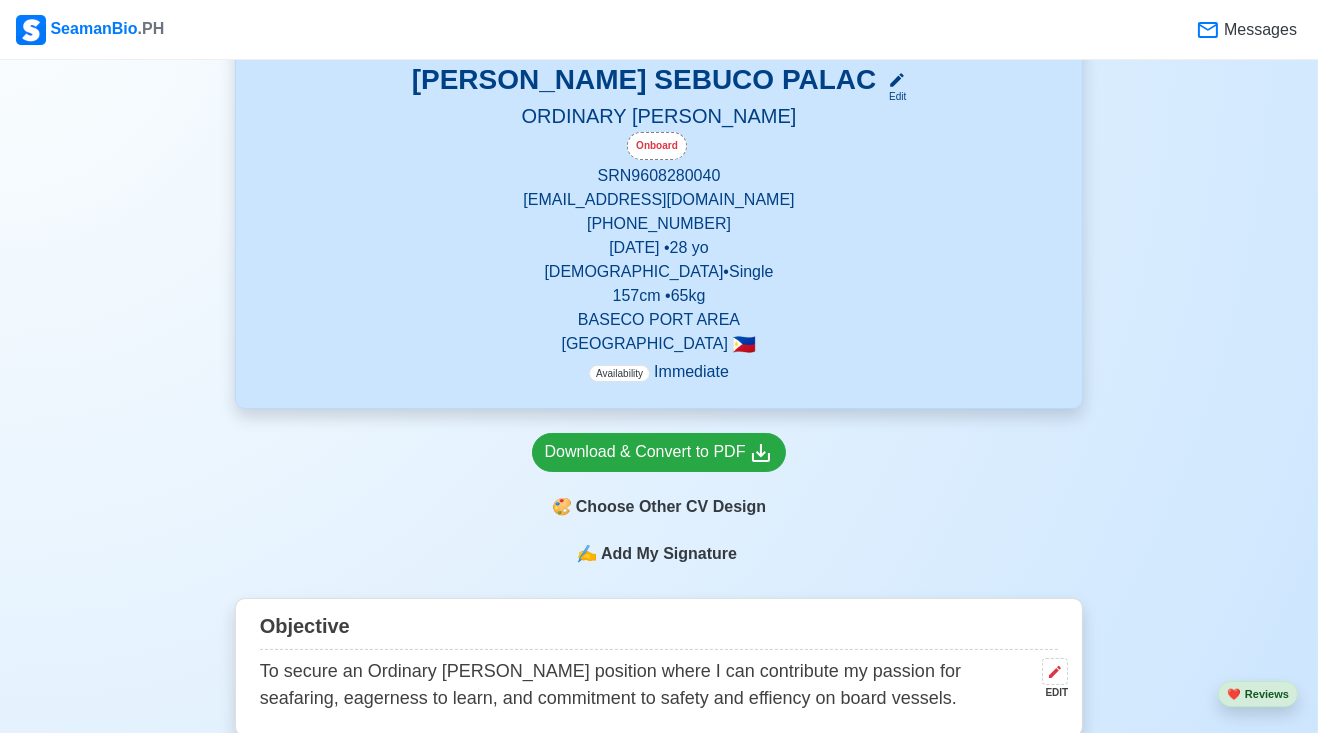 drag, startPoint x: 875, startPoint y: 67, endPoint x: 1091, endPoint y: 428, distance: 420.68634 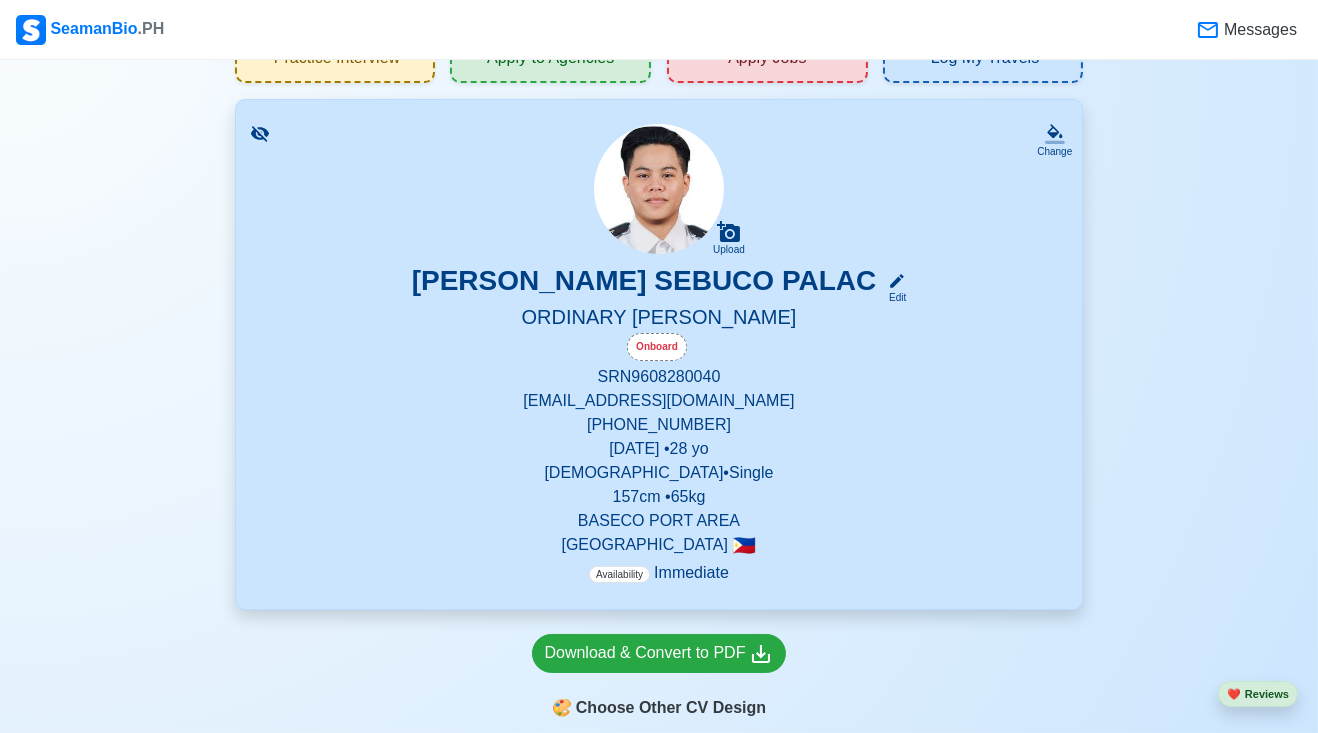 scroll, scrollTop: 0, scrollLeft: 0, axis: both 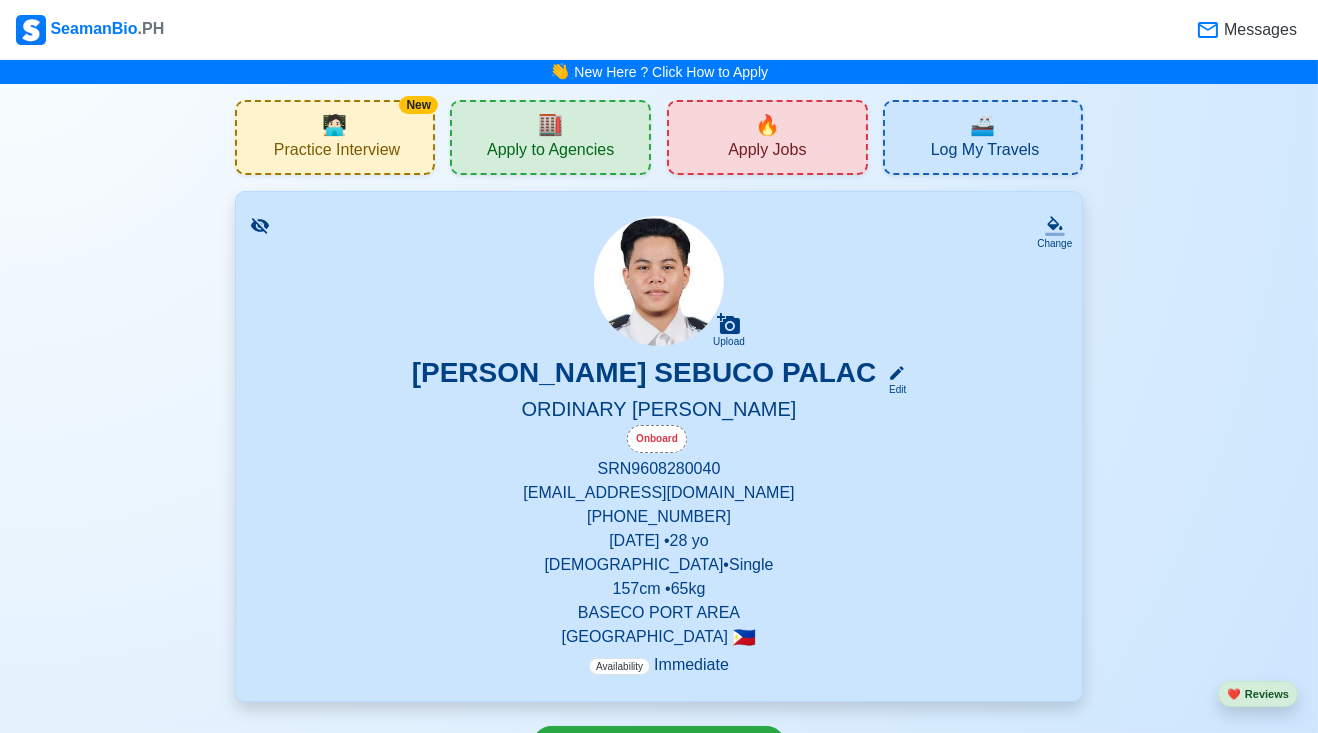 click on "Practice Interview" at bounding box center (337, 152) 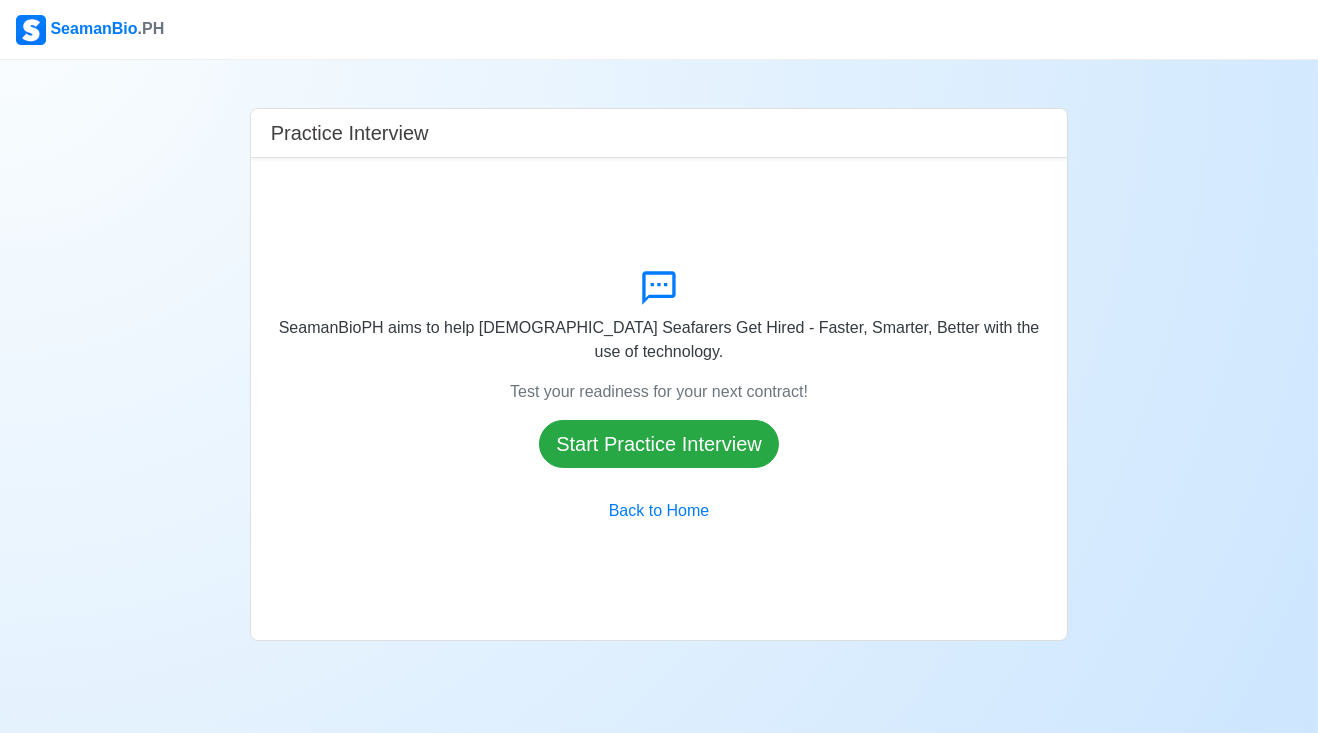 drag, startPoint x: 1091, startPoint y: 428, endPoint x: 703, endPoint y: 452, distance: 388.74155 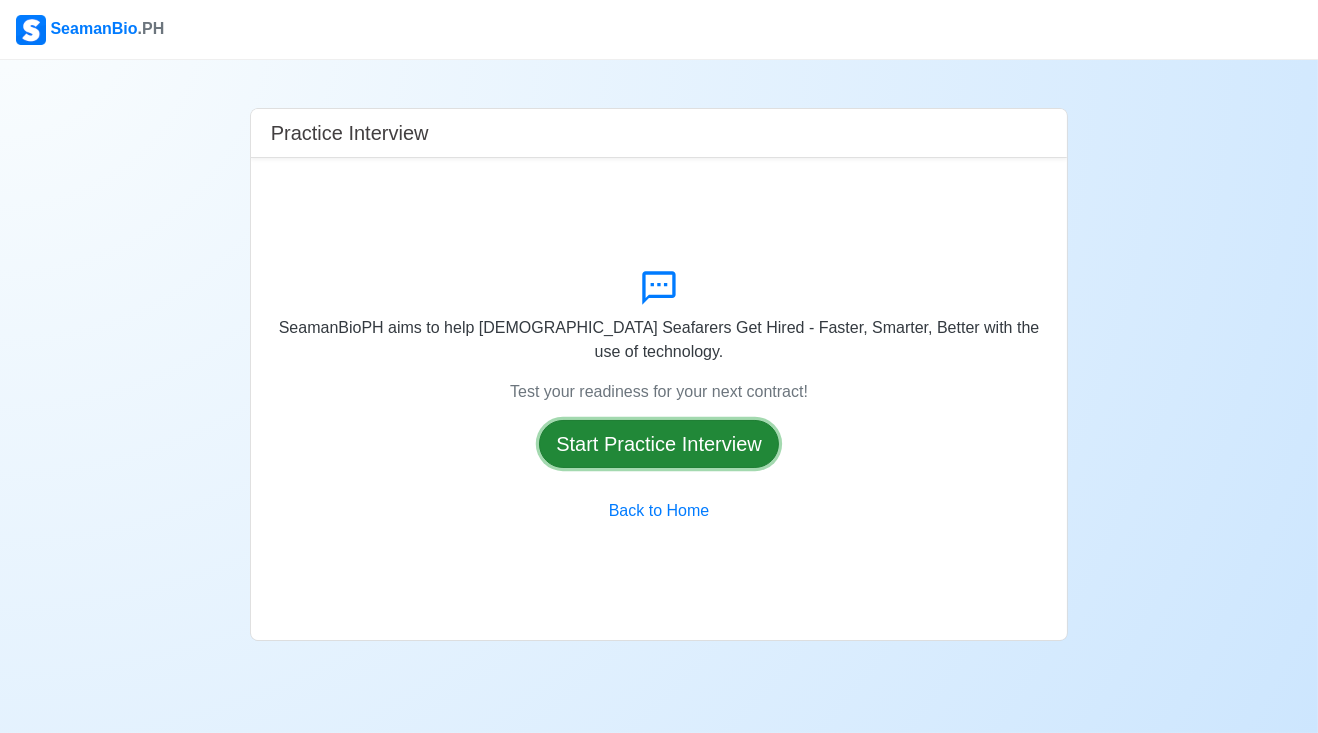 click on "Start Practice Interview" at bounding box center (659, 444) 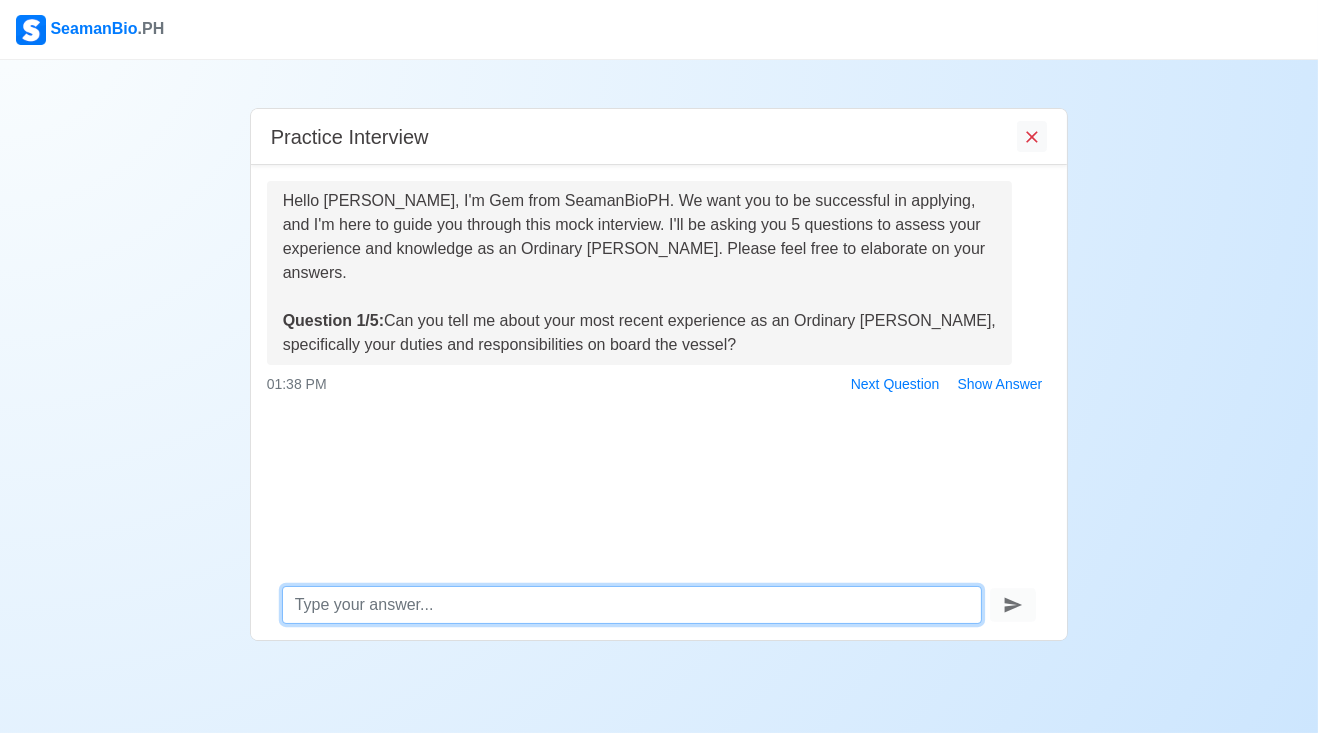 scroll, scrollTop: 0, scrollLeft: 0, axis: both 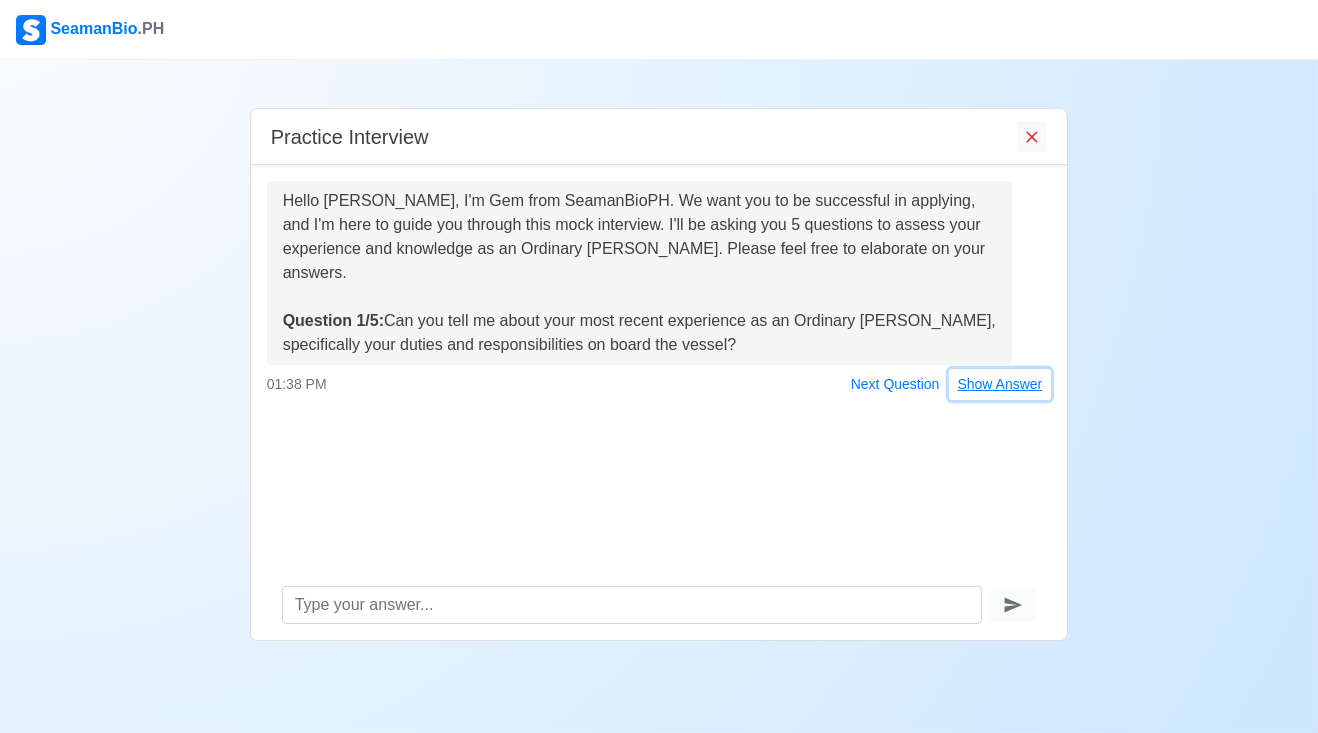 click on "Show Answer" at bounding box center (1000, 384) 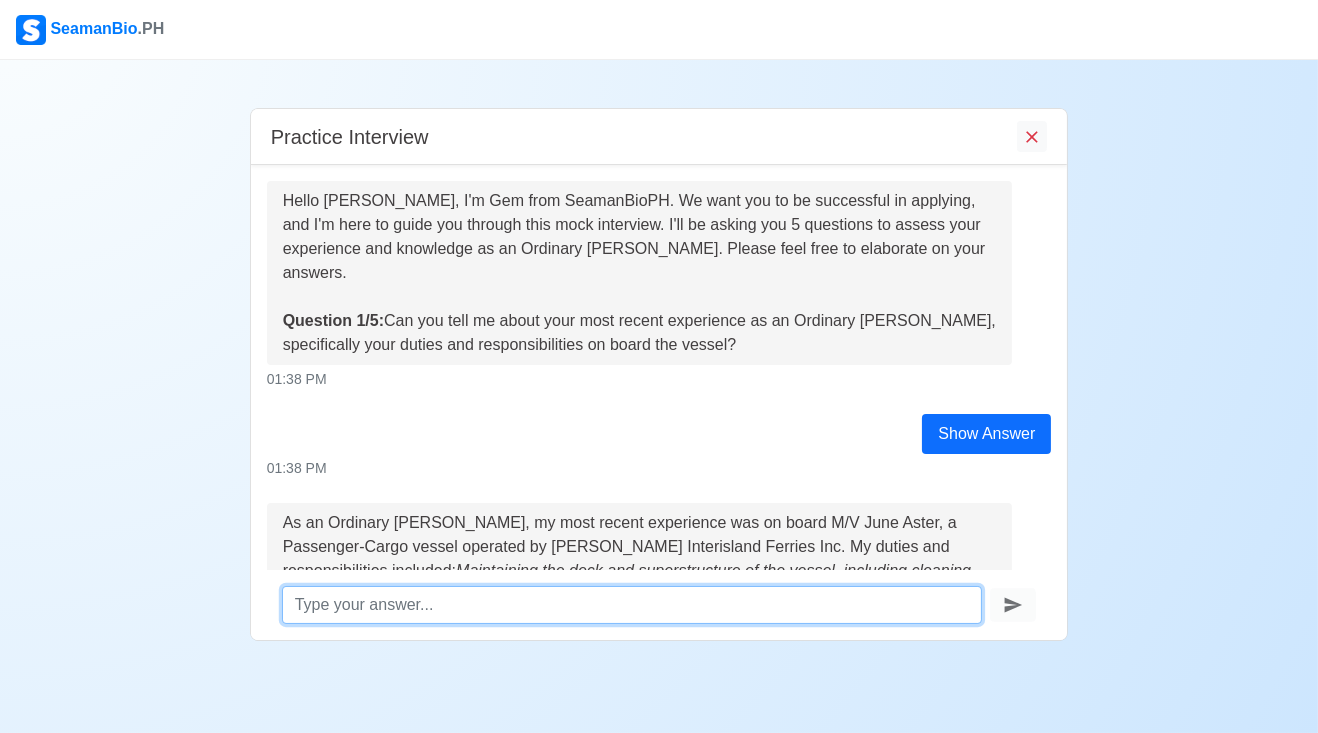 scroll, scrollTop: 231, scrollLeft: 0, axis: vertical 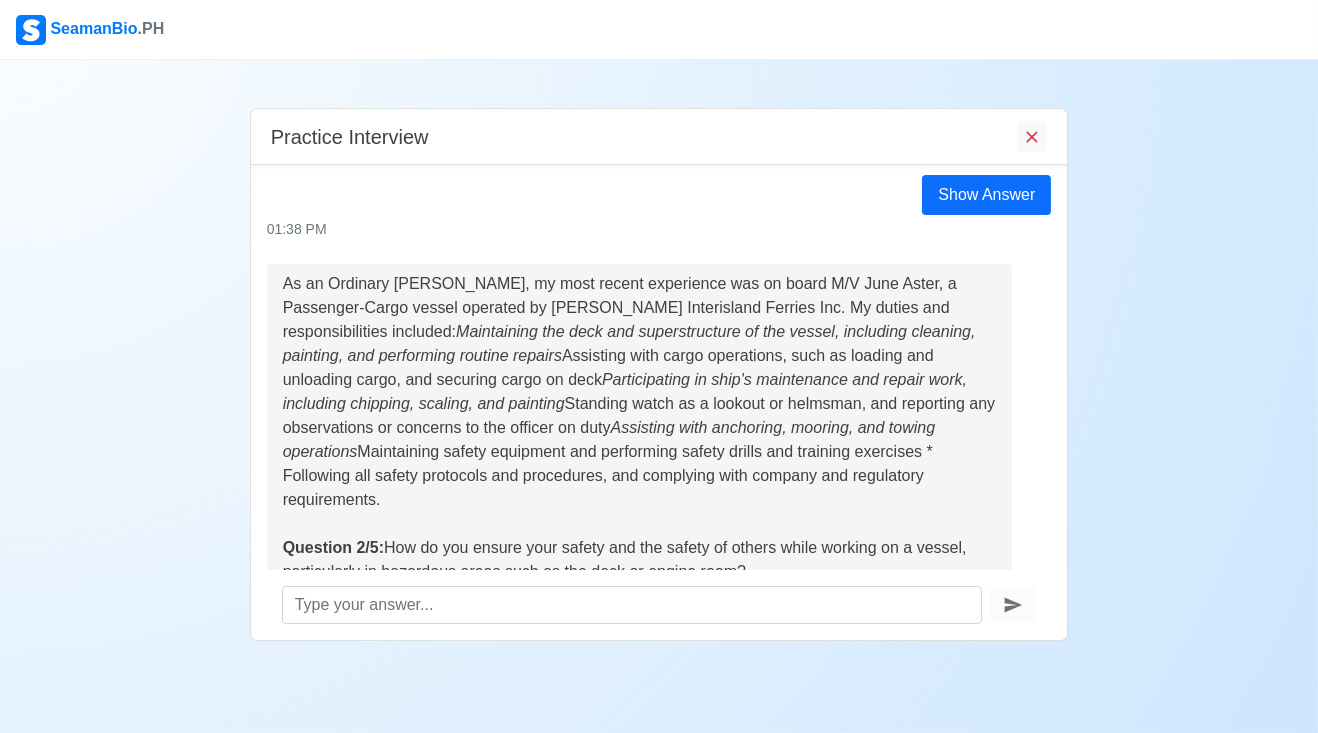 click on "Show Answer" at bounding box center [1000, 611] 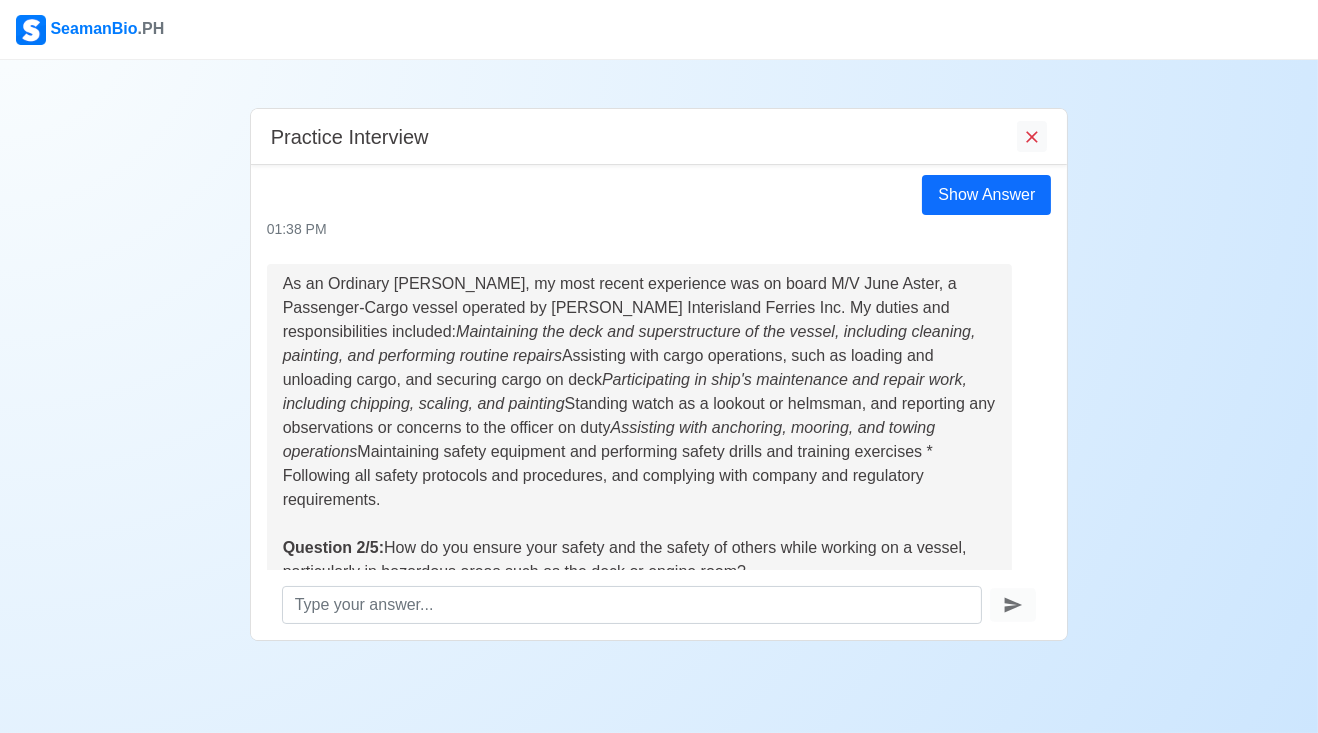 scroll, scrollTop: 66, scrollLeft: 0, axis: vertical 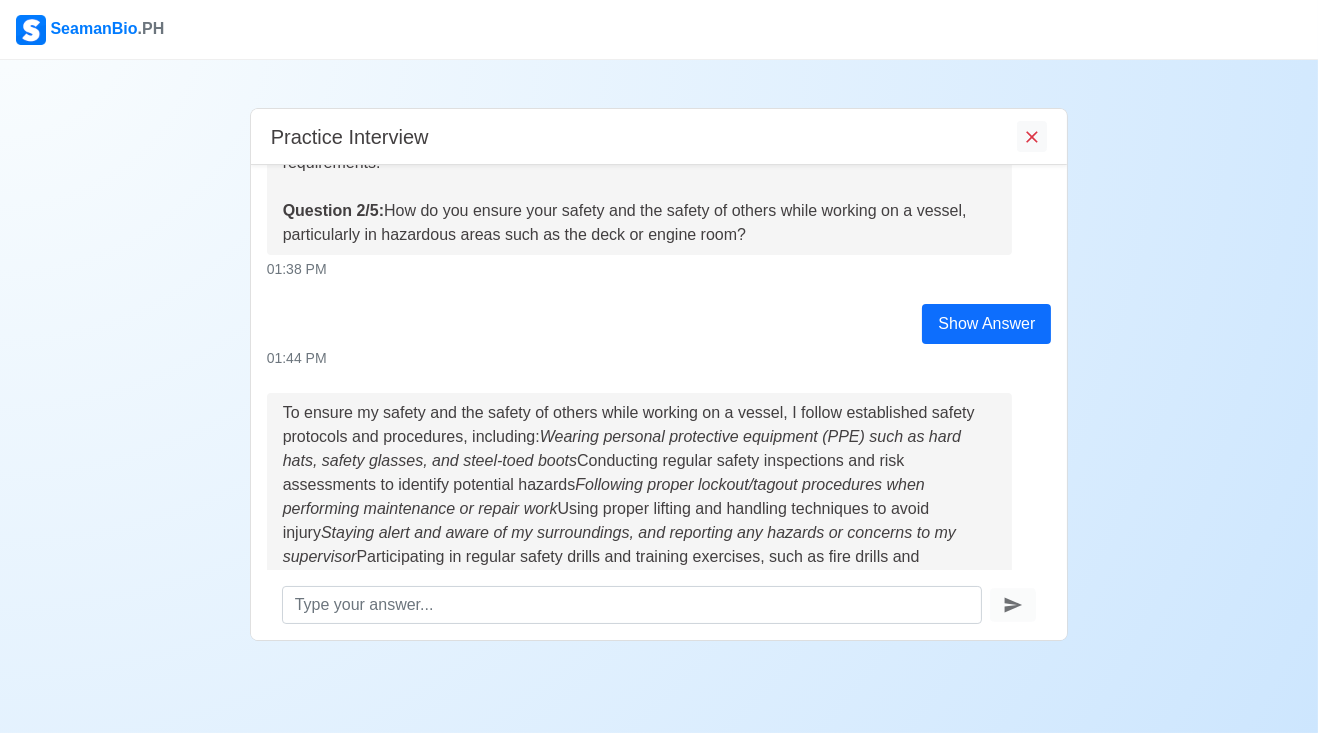 click on "Show Answer" at bounding box center (986, 324) 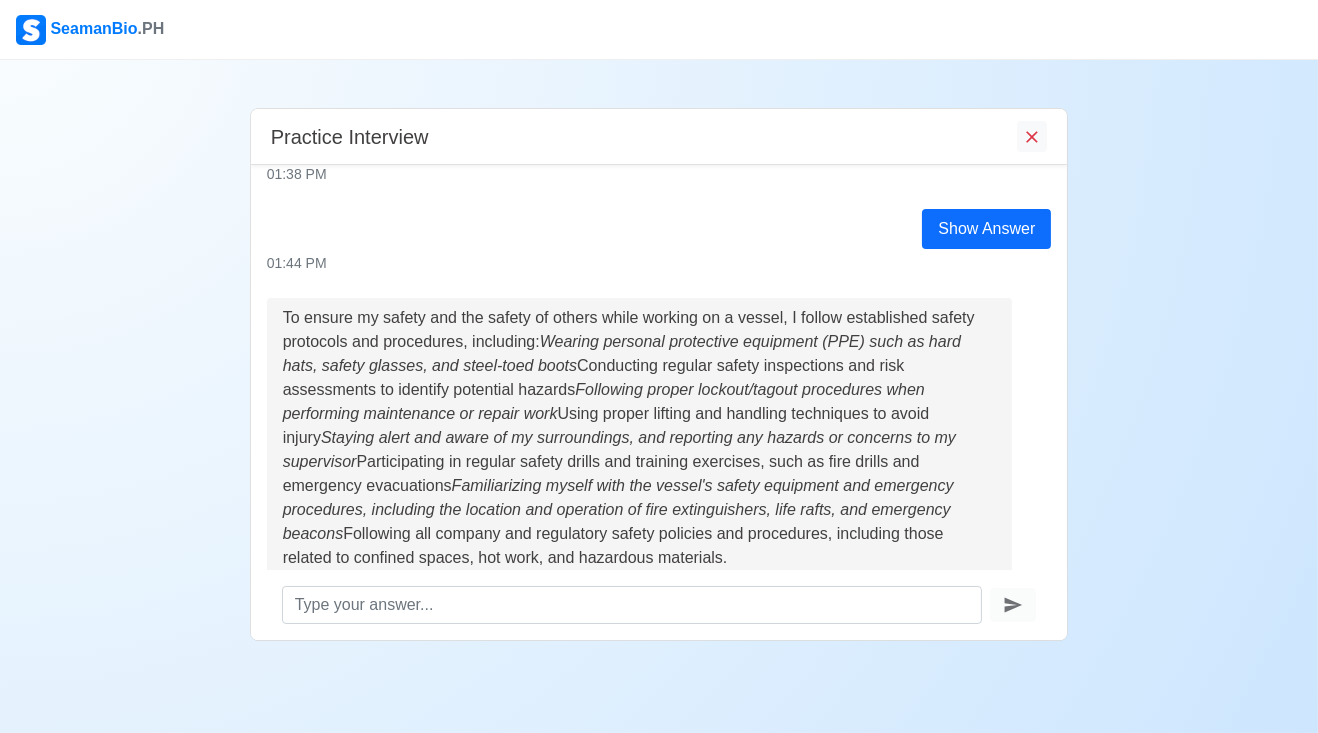 scroll, scrollTop: 729, scrollLeft: 0, axis: vertical 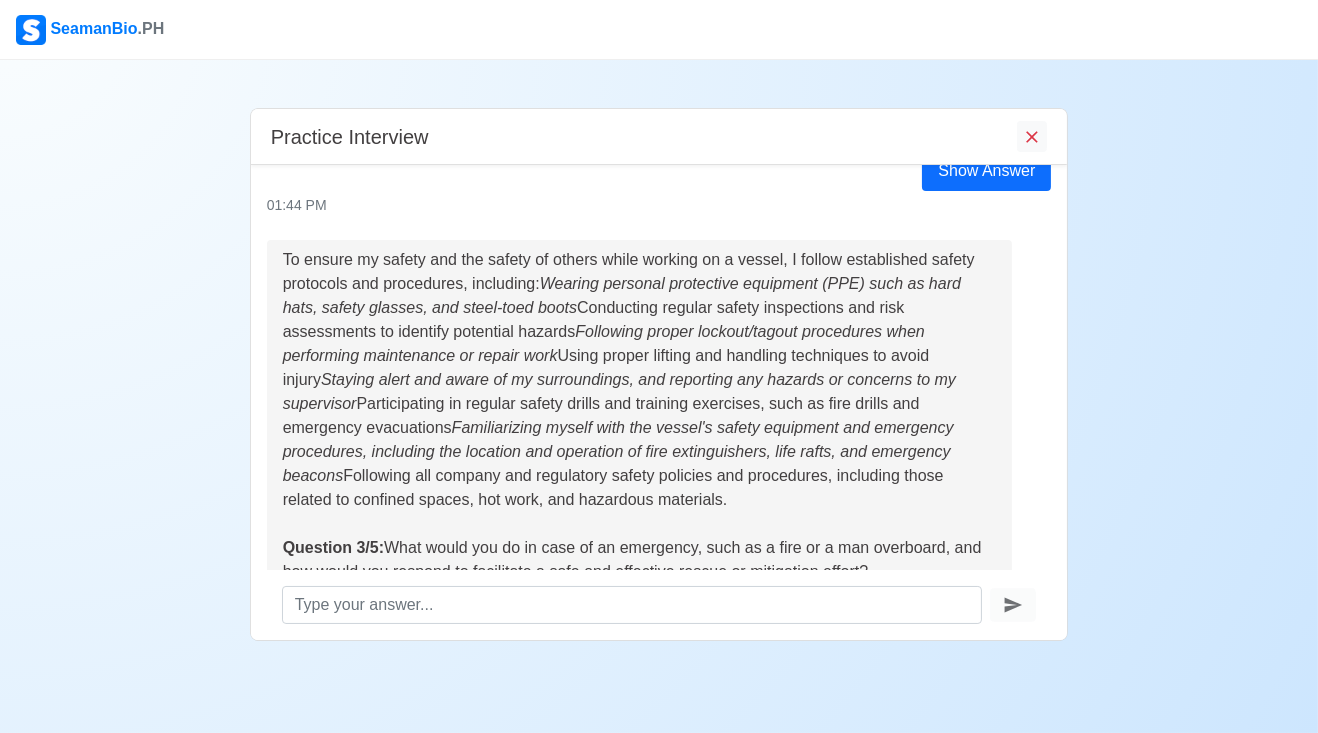 click on "Show Answer" at bounding box center (1000, 611) 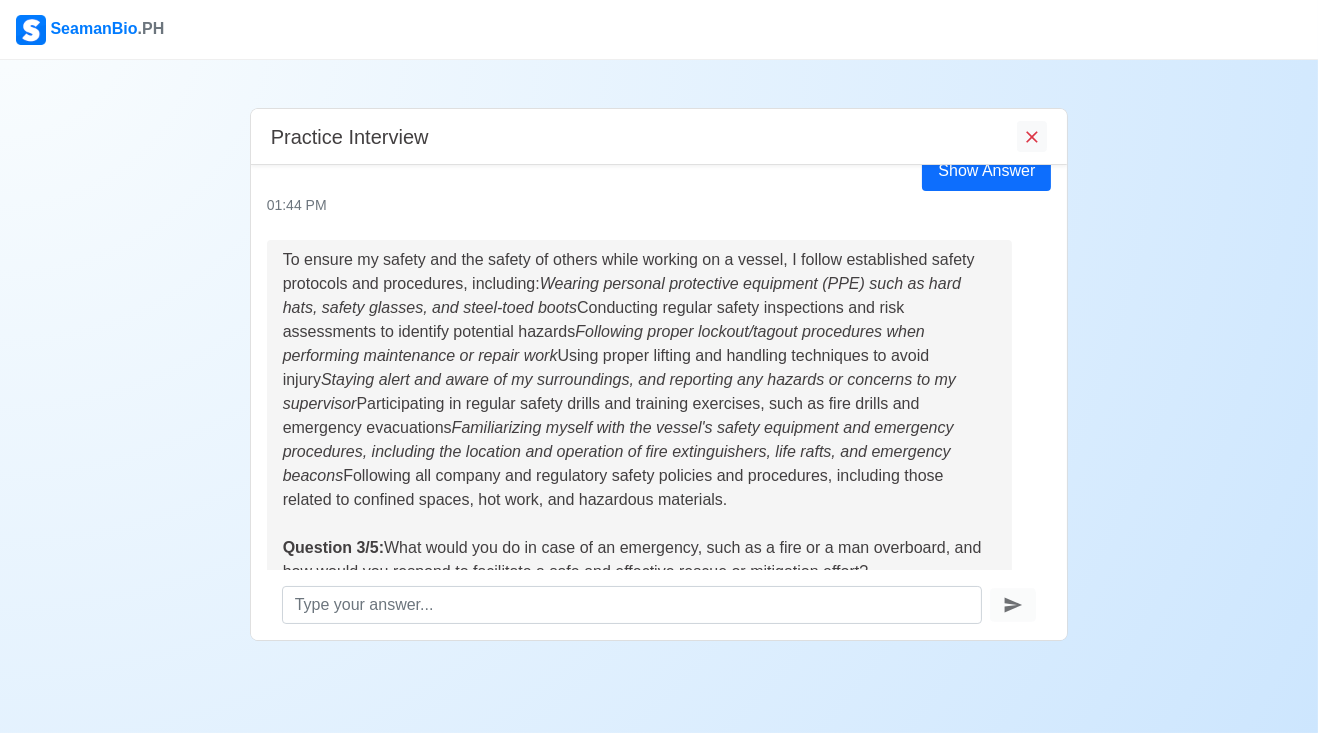 scroll, scrollTop: 66, scrollLeft: 0, axis: vertical 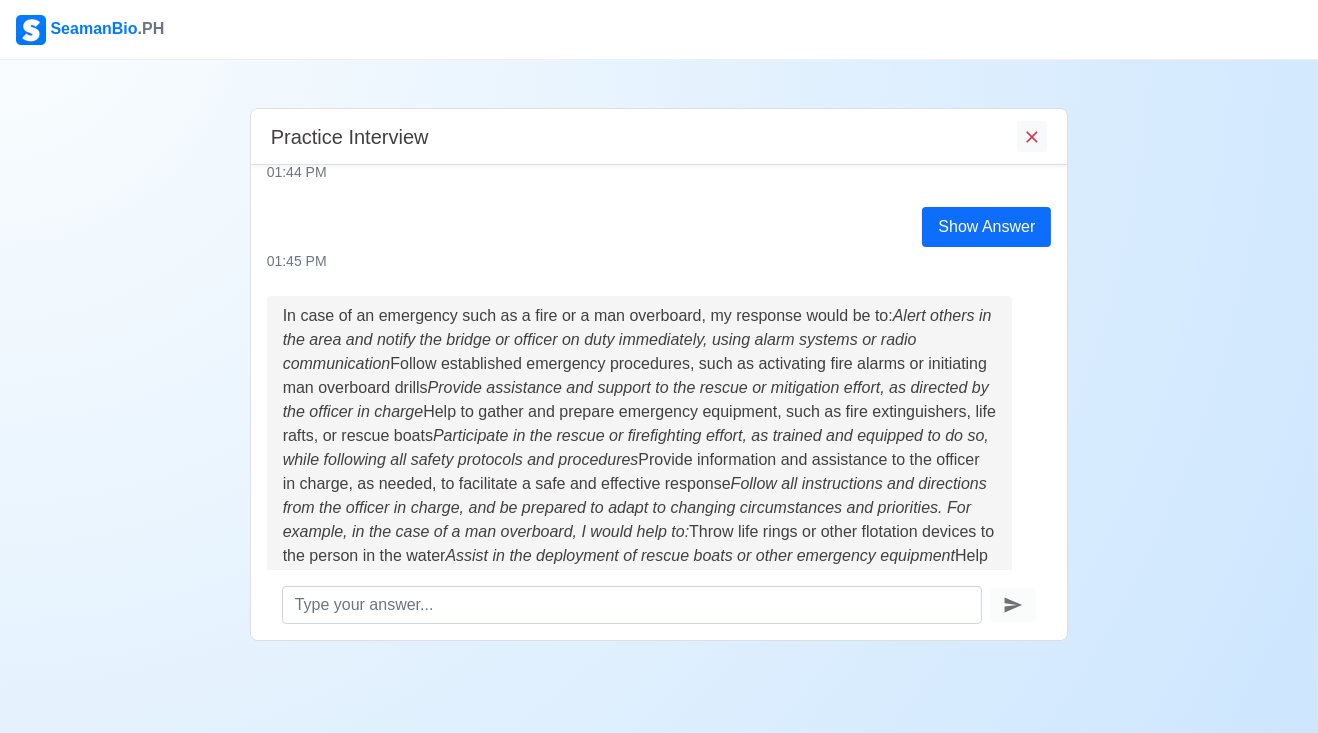 click on "In case of an emergency such as a fire or a man overboard, my response would be to:   Alert others in the area and notify the bridge or officer on duty immediately, using alarm systems or radio communication   Follow established emergency procedures, such as activating fire alarms or initiating man overboard drills   Provide assistance and support to the rescue or mitigation effort, as directed by the officer in charge   Help to gather and prepare emergency equipment, such as fire extinguishers, life rafts, or rescue boats   Participate in the rescue or firefighting effort, as trained and equipped to do so, while following all safety protocols and procedures   Provide information and assistance to the officer in charge, as needed, to facilitate a safe and effective response   Follow all instructions and directions from the officer in charge, and be prepared to adapt to changing circumstances and priorities. For example, in the case of a man overboard, I would help to:  Question 4/5: 01:45 PM Next Question" at bounding box center [659, 513] 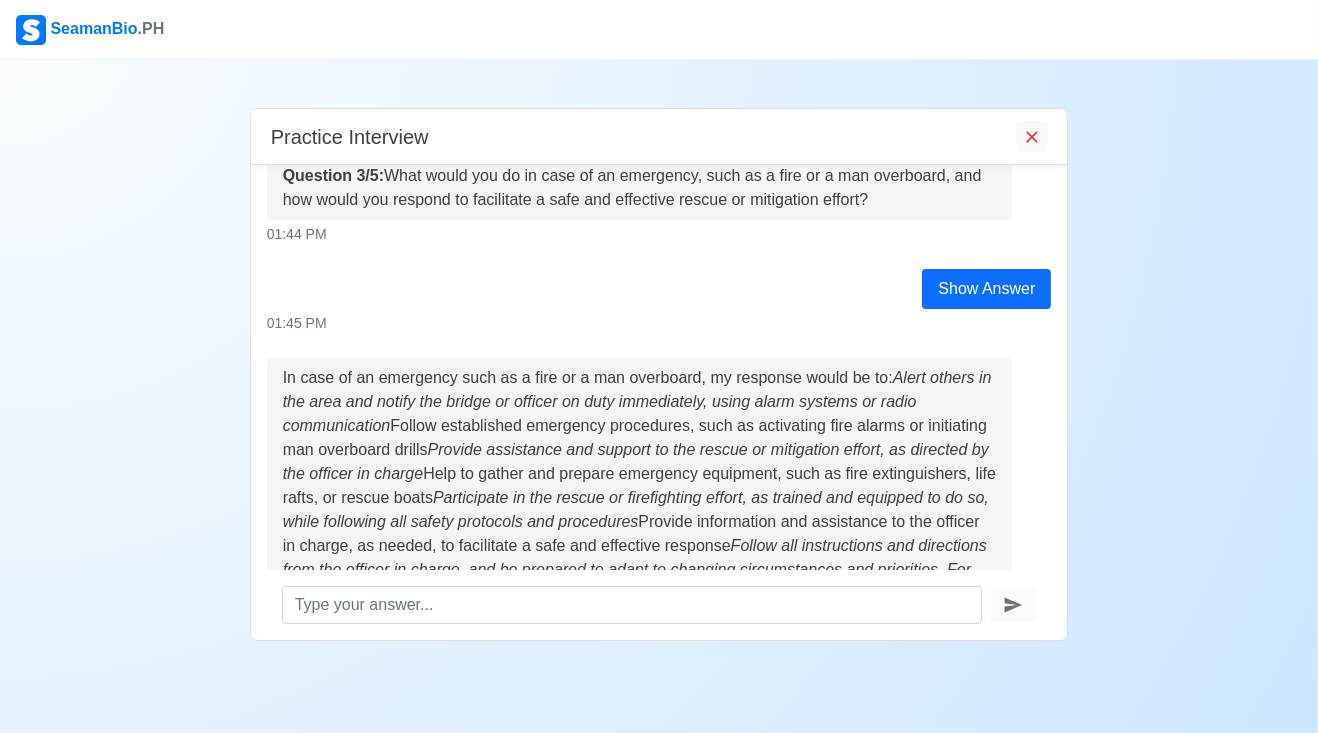 scroll, scrollTop: 1099, scrollLeft: 0, axis: vertical 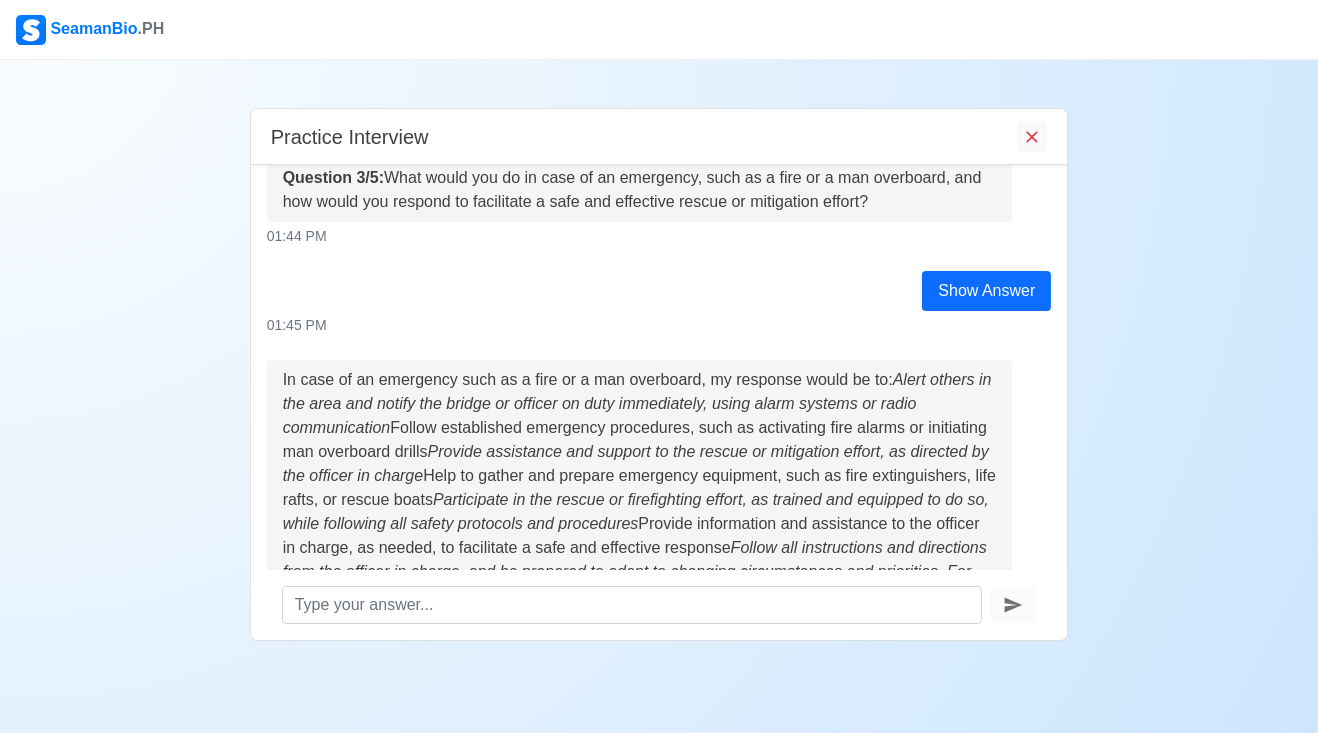 drag, startPoint x: 703, startPoint y: 452, endPoint x: 1061, endPoint y: 481, distance: 359.17267 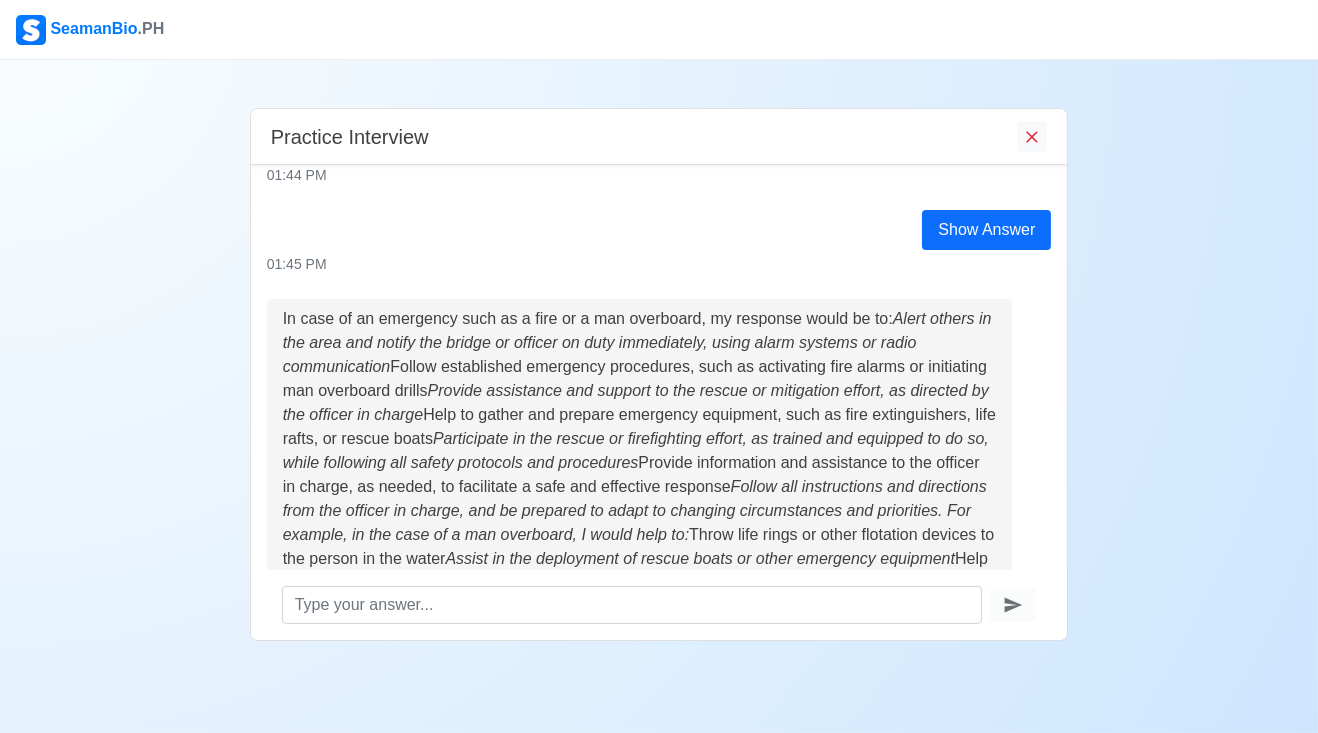scroll, scrollTop: 1163, scrollLeft: 0, axis: vertical 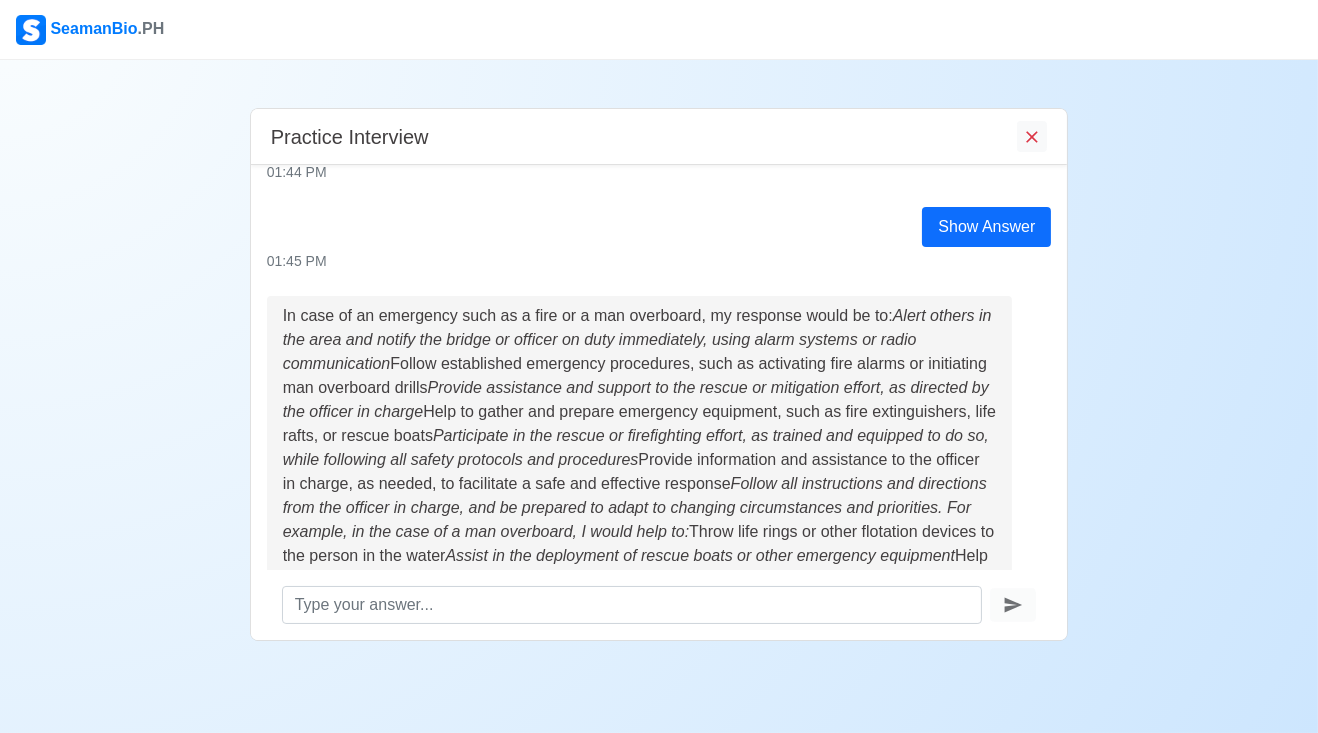 drag, startPoint x: 1061, startPoint y: 481, endPoint x: 1054, endPoint y: 456, distance: 25.96151 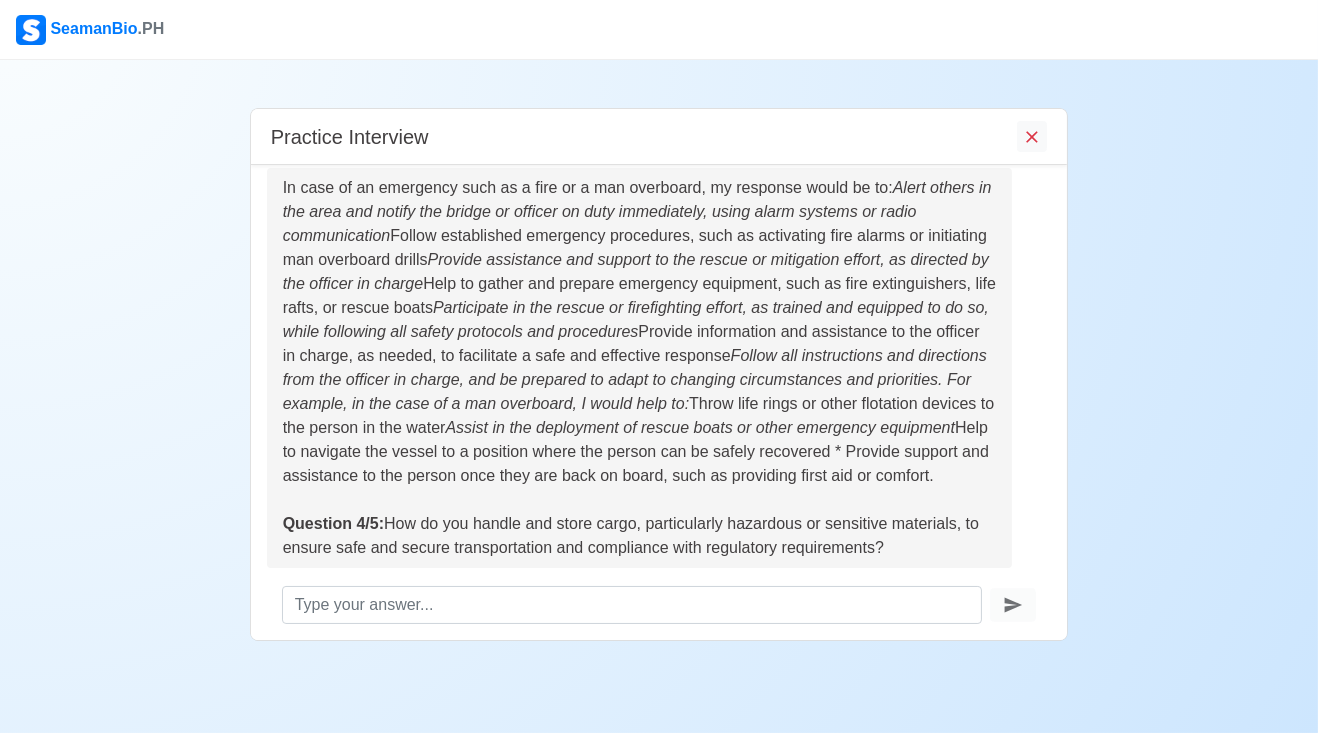 scroll, scrollTop: 64, scrollLeft: 0, axis: vertical 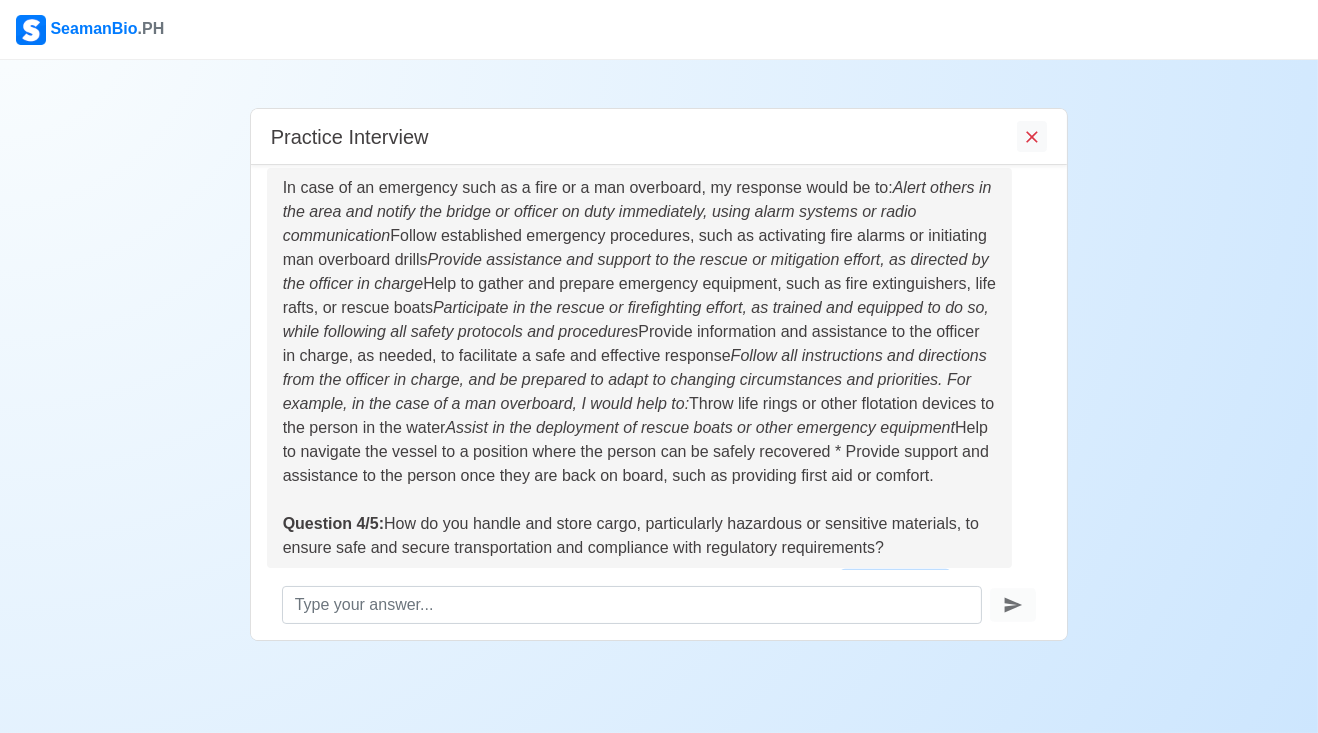 click on "Next Question" at bounding box center [895, 587] 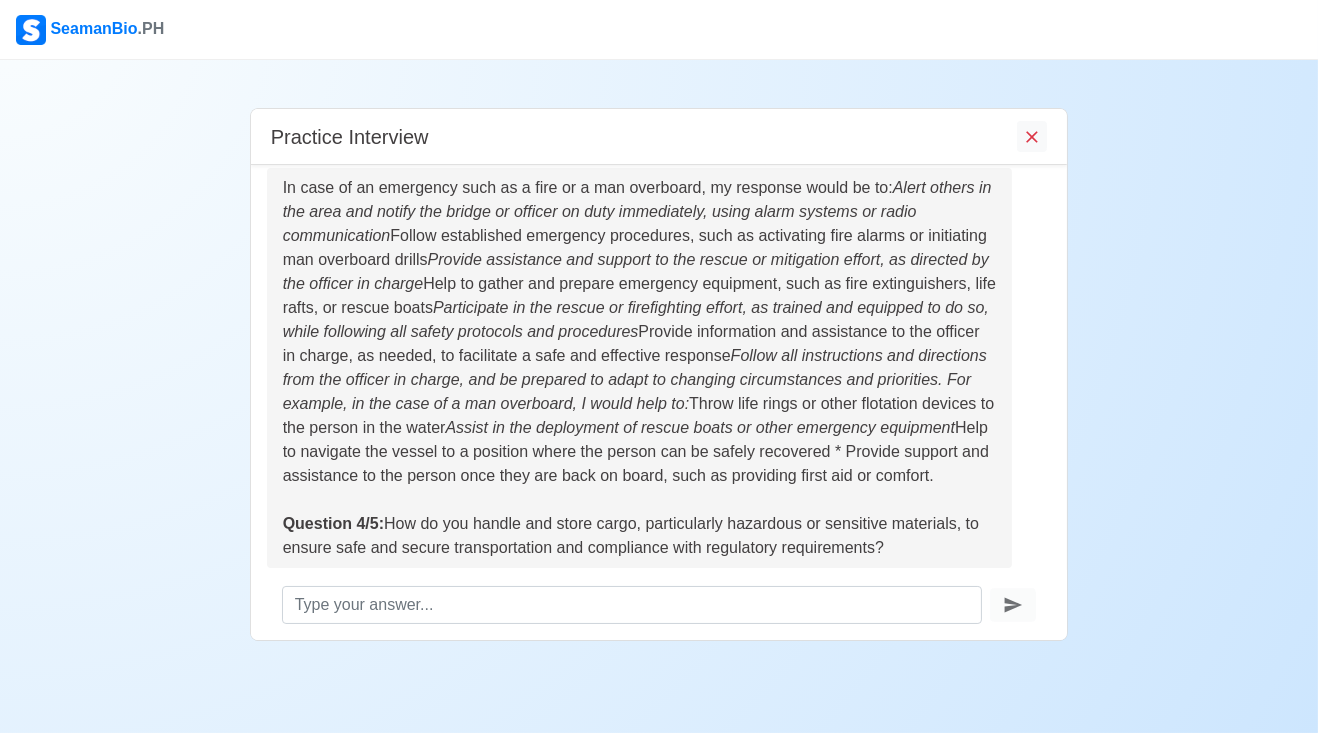 scroll, scrollTop: 35, scrollLeft: 0, axis: vertical 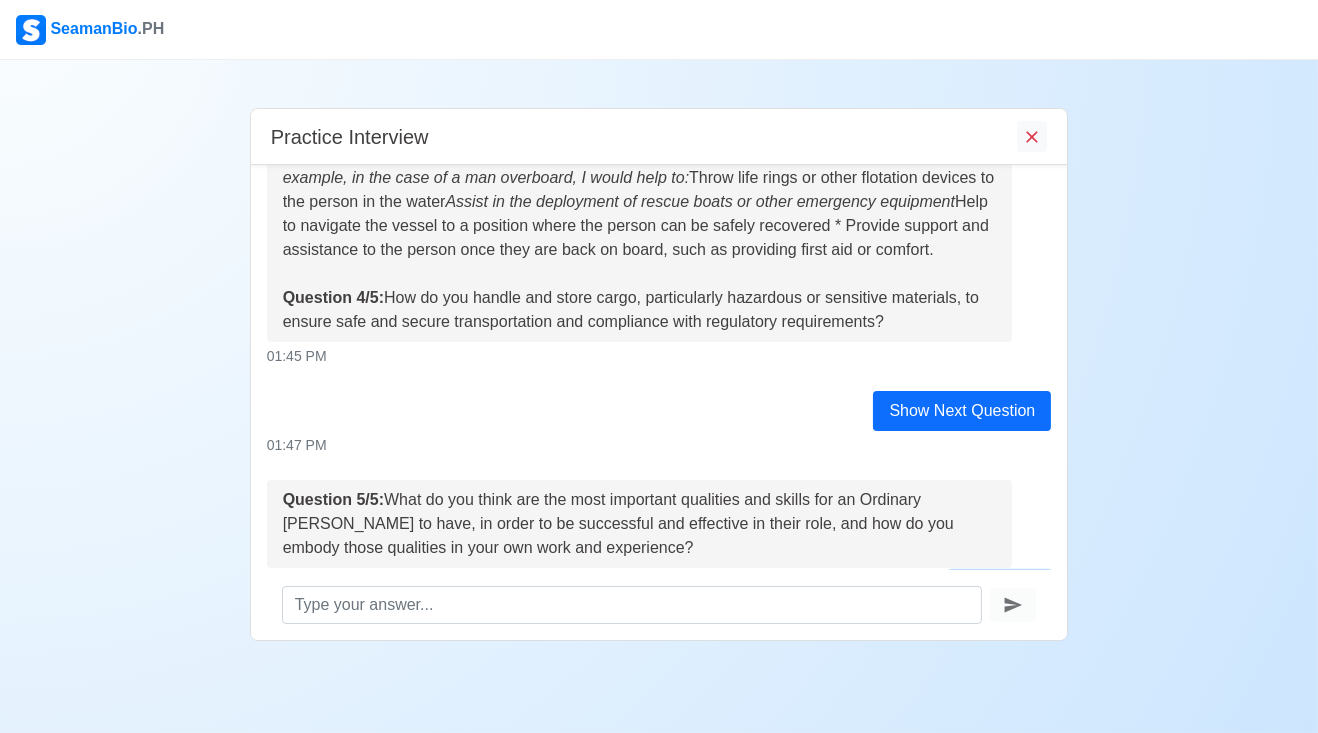 drag, startPoint x: 1054, startPoint y: 456, endPoint x: 988, endPoint y: 485, distance: 72.09022 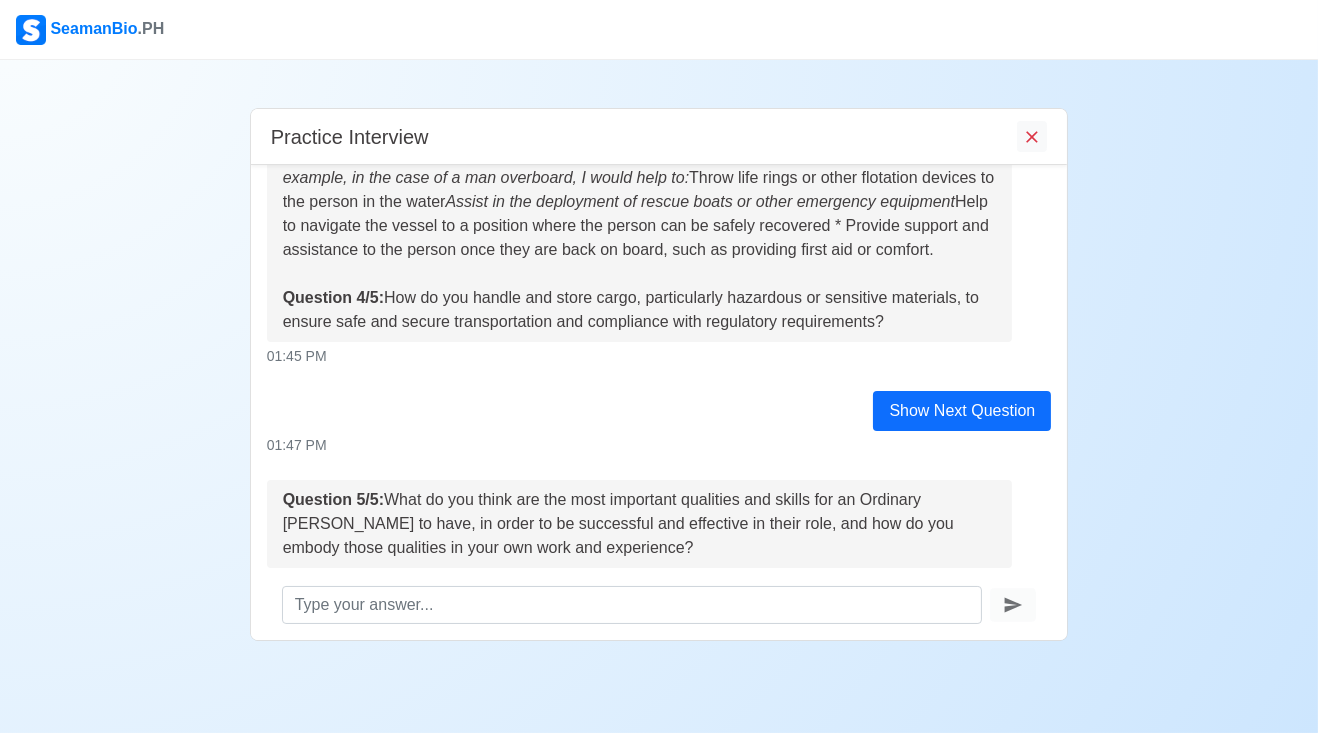 scroll, scrollTop: 0, scrollLeft: 0, axis: both 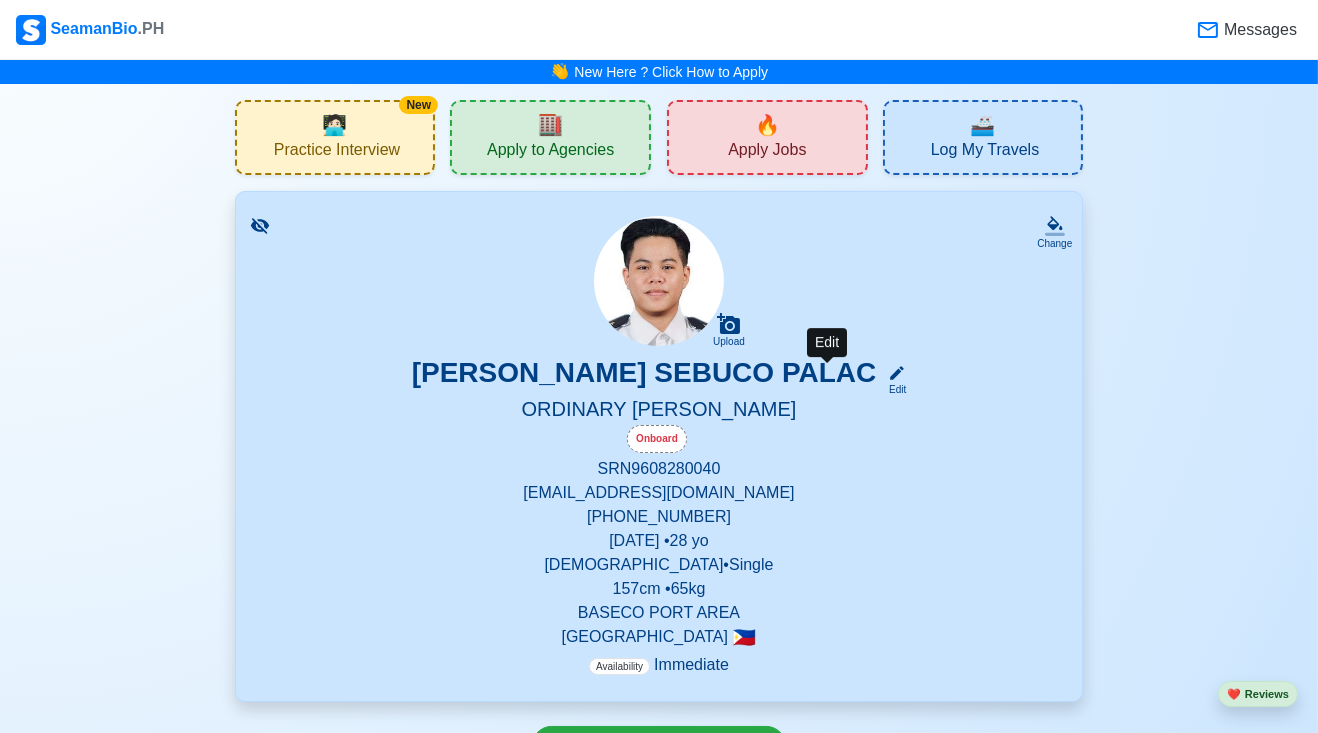 click 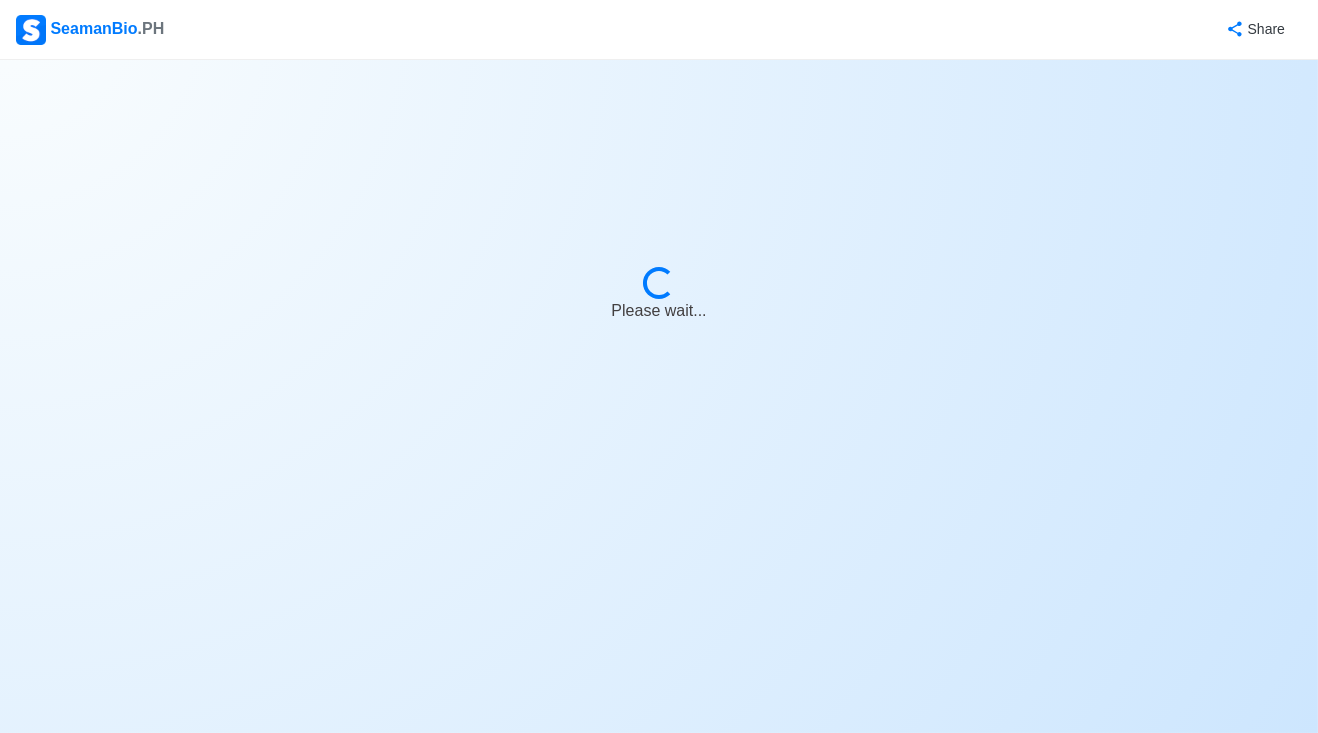 select on "Onboard" 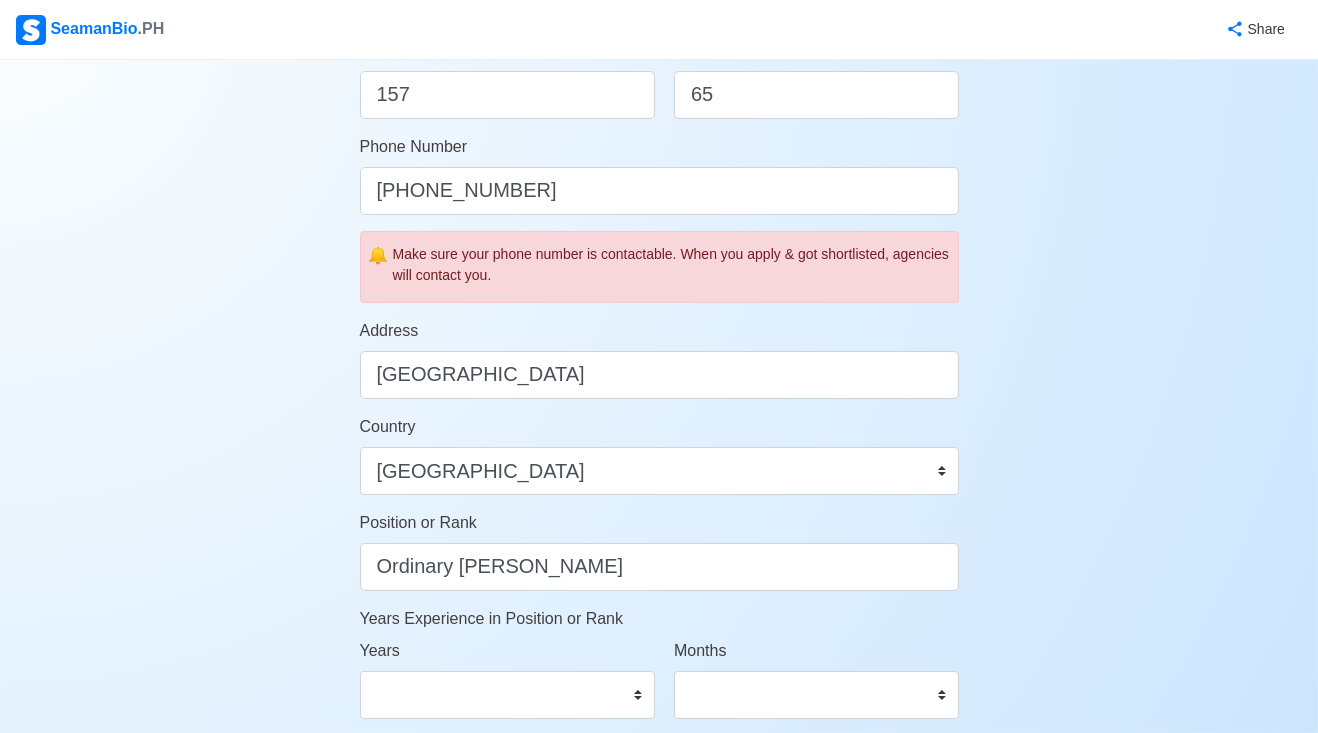 scroll, scrollTop: 661, scrollLeft: 0, axis: vertical 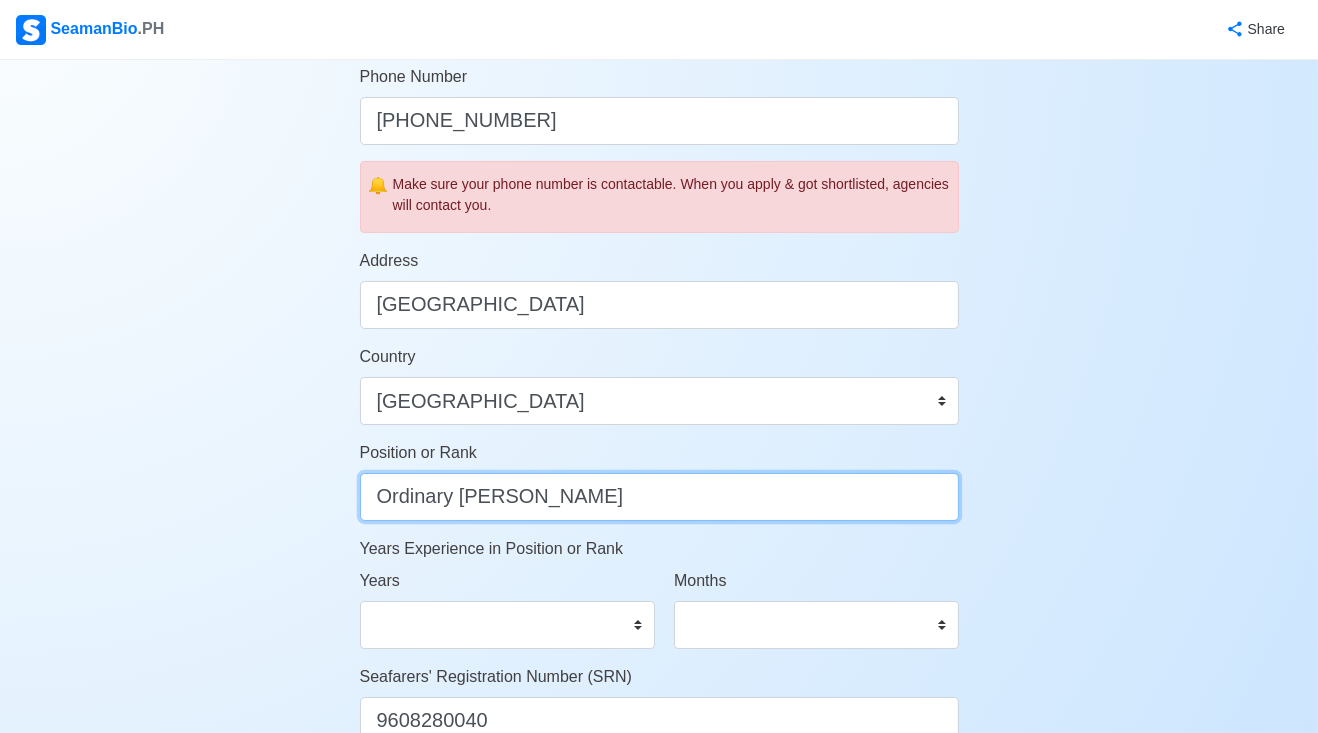click on "Ordinary [PERSON_NAME]" at bounding box center [659, 497] 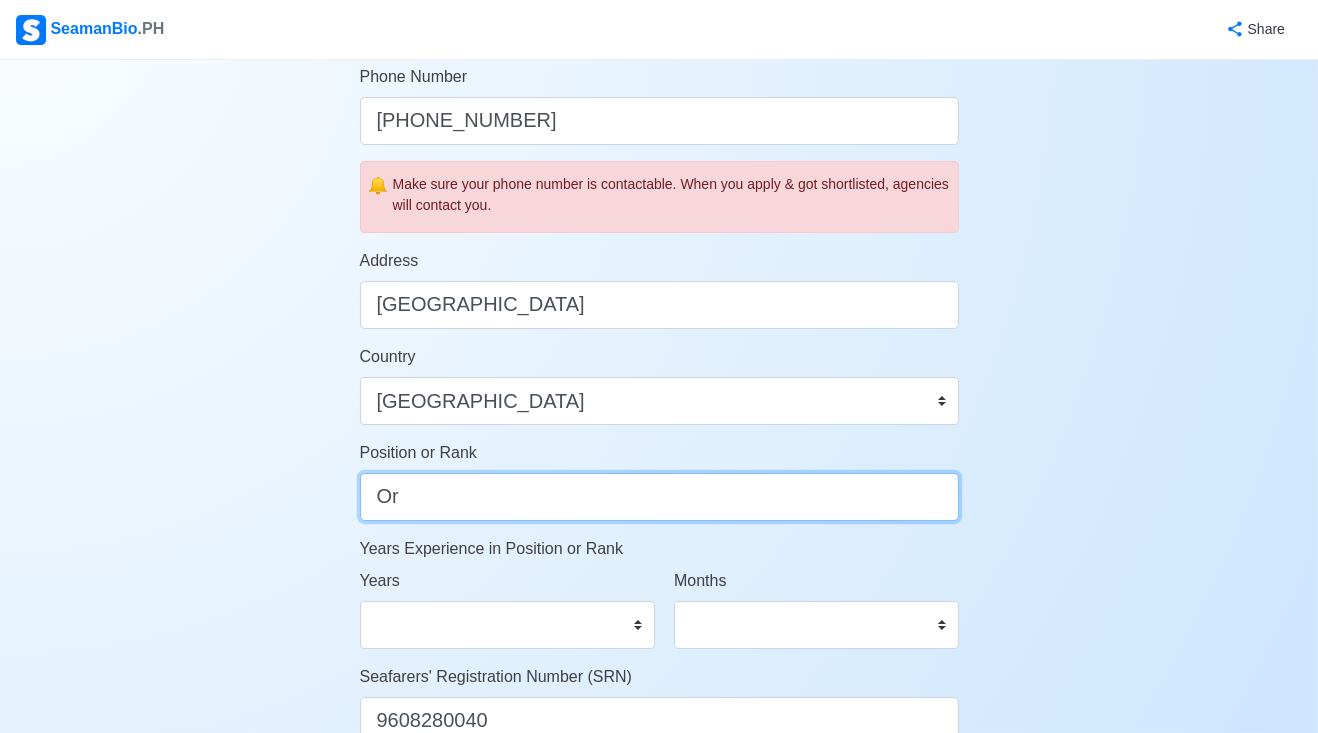 type on "O" 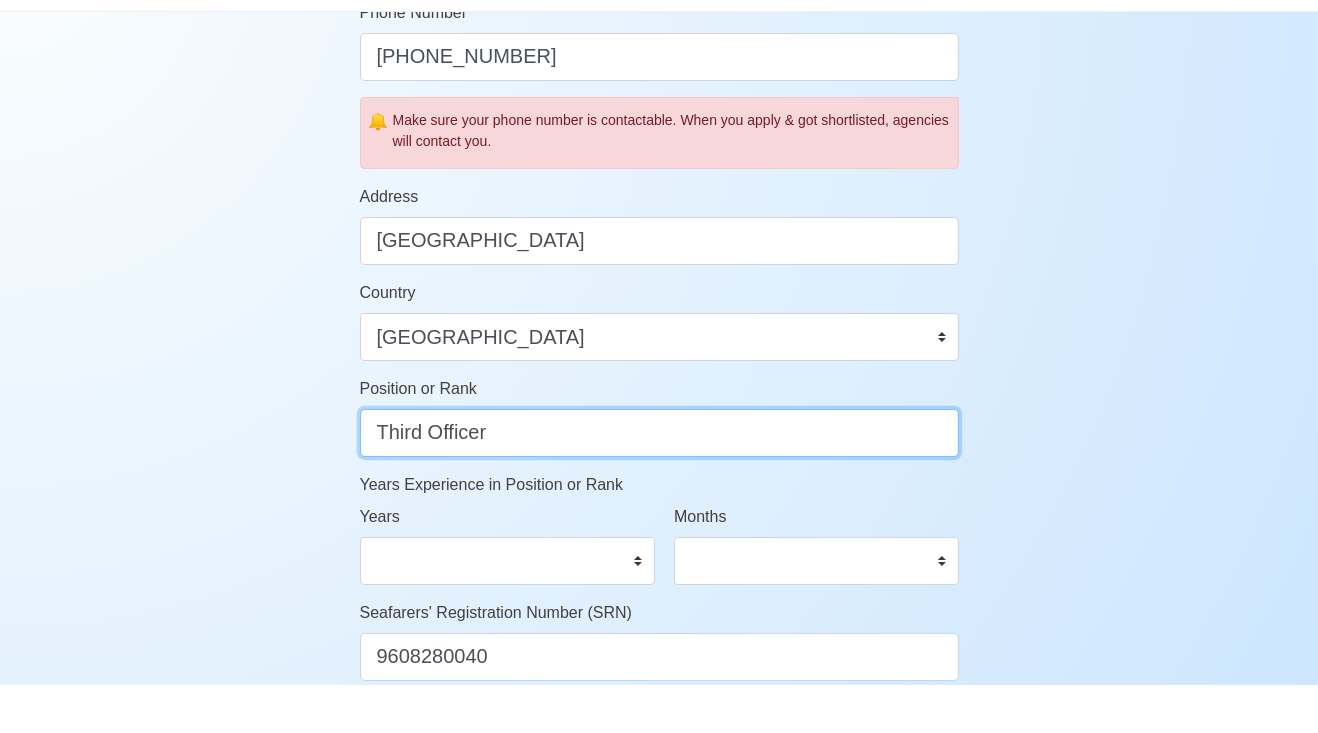 scroll, scrollTop: 1198, scrollLeft: 0, axis: vertical 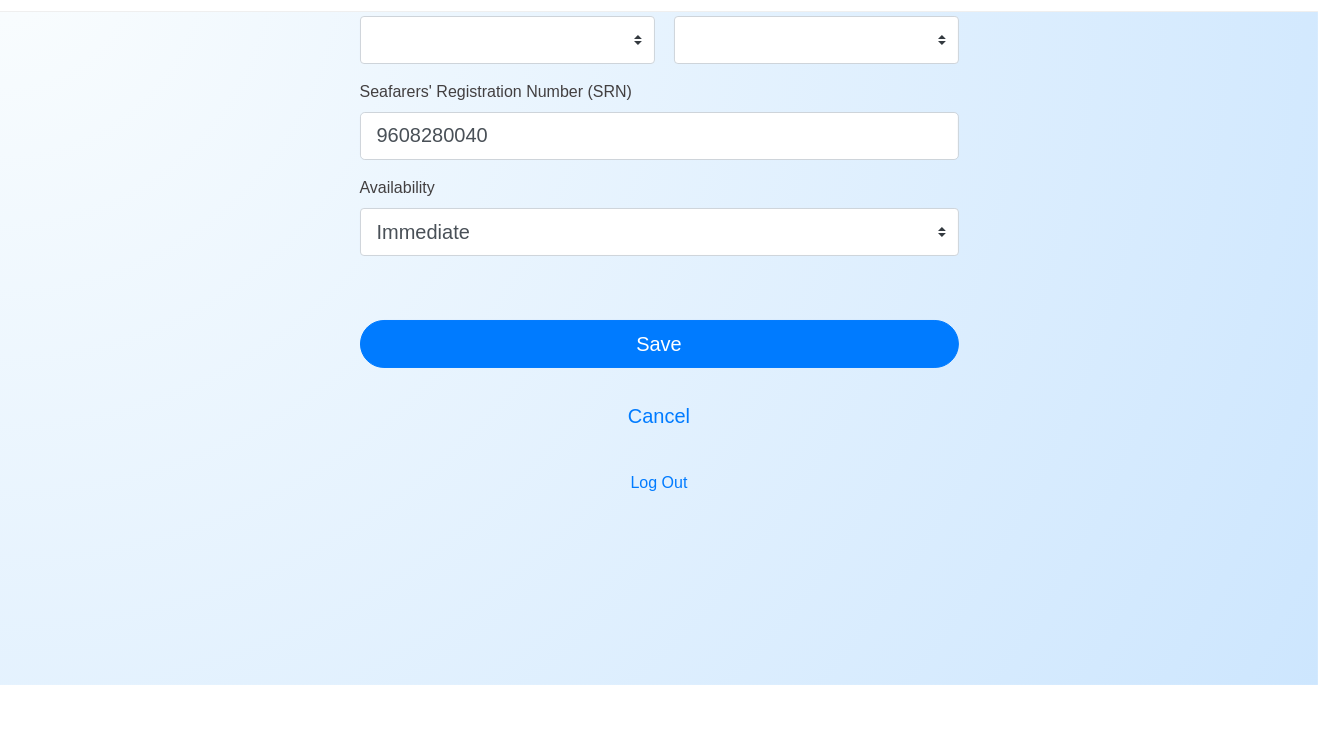 type on "Third Officer" 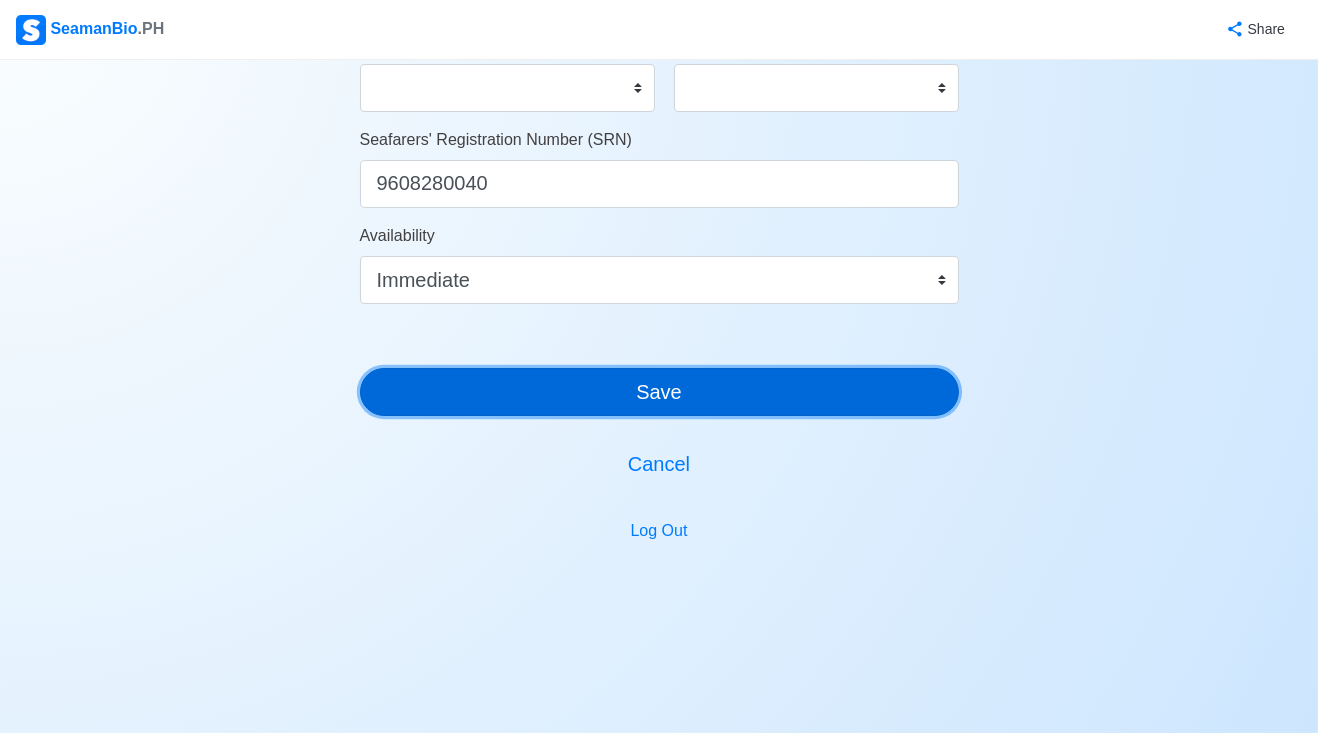 click on "Your Job Status Onboard Actively Looking for Job Not Looking for Job Hiring Visibility Visible for Hiring Not Visible for Hiring Your Name [PERSON_NAME] Palac Date of Birth     [DEMOGRAPHIC_DATA] Civil Status Single Married Widowed Separated Gender [DEMOGRAPHIC_DATA] [DEMOGRAPHIC_DATA] Height (cm) 157 Weight (kg) 65 Phone Number [PHONE_NUMBER] 🔔 Make sure your phone number is contactable. When you apply & got shortlisted, agencies will contact you. Address [GEOGRAPHIC_DATA] Country [GEOGRAPHIC_DATA] [GEOGRAPHIC_DATA] [GEOGRAPHIC_DATA] [GEOGRAPHIC_DATA] [US_STATE] [GEOGRAPHIC_DATA] [GEOGRAPHIC_DATA] [GEOGRAPHIC_DATA] [GEOGRAPHIC_DATA] [GEOGRAPHIC_DATA] [GEOGRAPHIC_DATA] [GEOGRAPHIC_DATA] [GEOGRAPHIC_DATA] [GEOGRAPHIC_DATA] [GEOGRAPHIC_DATA] [GEOGRAPHIC_DATA] [GEOGRAPHIC_DATA] [GEOGRAPHIC_DATA] [GEOGRAPHIC_DATA] [GEOGRAPHIC_DATA] [GEOGRAPHIC_DATA] [GEOGRAPHIC_DATA] [GEOGRAPHIC_DATA] [GEOGRAPHIC_DATA] [GEOGRAPHIC_DATA] [GEOGRAPHIC_DATA] [GEOGRAPHIC_DATA], [GEOGRAPHIC_DATA] [GEOGRAPHIC_DATA] [GEOGRAPHIC_DATA] [GEOGRAPHIC_DATA] [GEOGRAPHIC_DATA] [GEOGRAPHIC_DATA] [GEOGRAPHIC_DATA] [GEOGRAPHIC_DATA] [GEOGRAPHIC_DATA] [GEOGRAPHIC_DATA] [GEOGRAPHIC_DATA] [GEOGRAPHIC_DATA] [GEOGRAPHIC_DATA] [GEOGRAPHIC_DATA] [GEOGRAPHIC_DATA] [GEOGRAPHIC_DATA] [GEOGRAPHIC_DATA] [GEOGRAPHIC_DATA] [GEOGRAPHIC_DATA] [GEOGRAPHIC_DATA] [GEOGRAPHIC_DATA] [GEOGRAPHIC_DATA] 0 1" at bounding box center (659, -316) 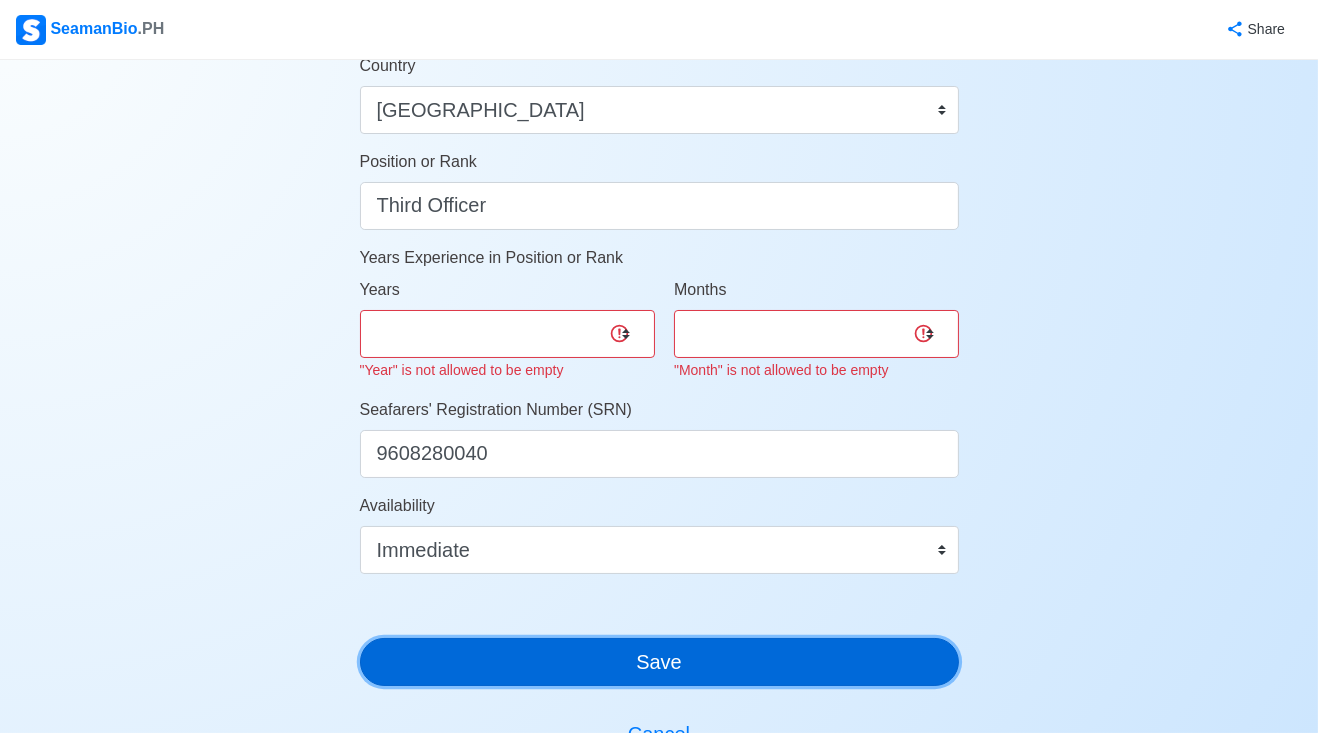 scroll, scrollTop: 942, scrollLeft: 0, axis: vertical 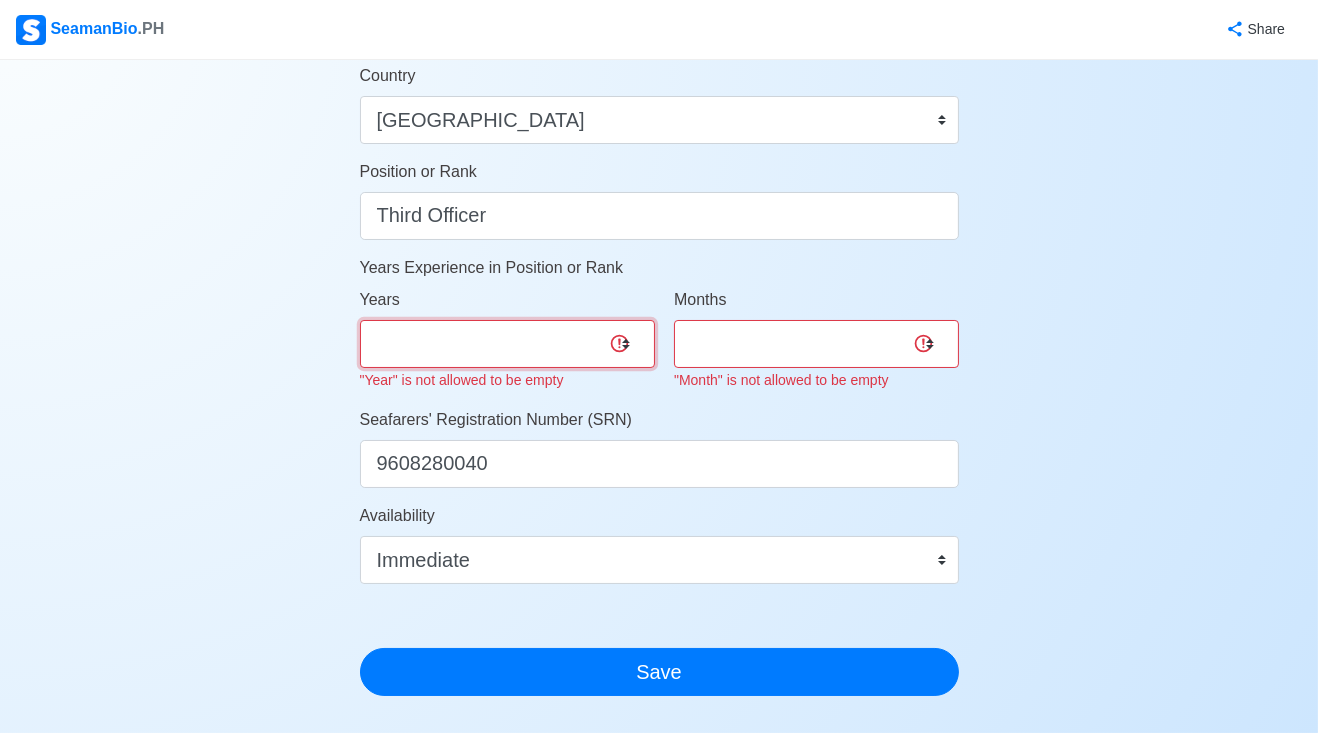 click on "0 1 2 3 4 5 6 7 8 9 10 11 12 13 14 15 16 17 18 19 20 21 22 23 24 25 26 27 28 29 30 31 32 33 34 35 36 37 38 39 40 41 42 43 44 45 46 47 48 49 50" at bounding box center [508, 344] 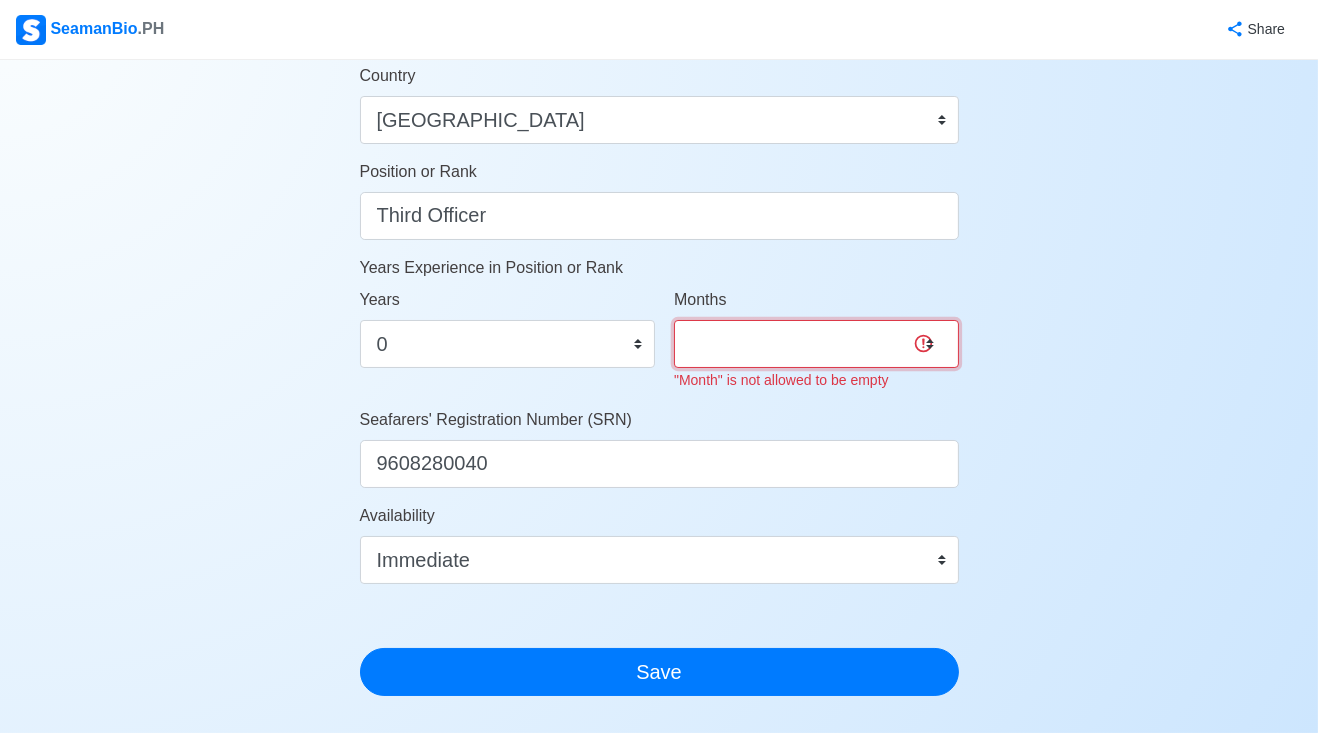 drag, startPoint x: 988, startPoint y: 485, endPoint x: 841, endPoint y: 338, distance: 207.88939 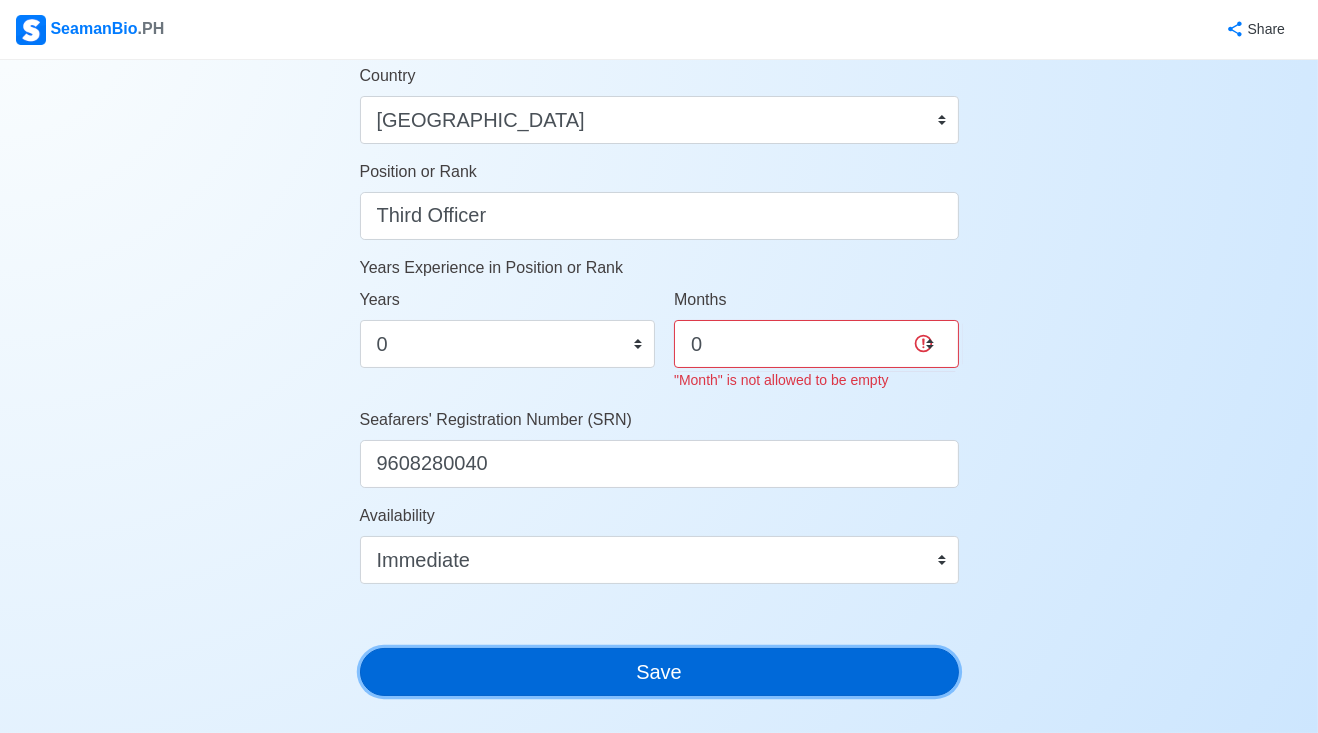 drag, startPoint x: 841, startPoint y: 338, endPoint x: 700, endPoint y: 674, distance: 364.38577 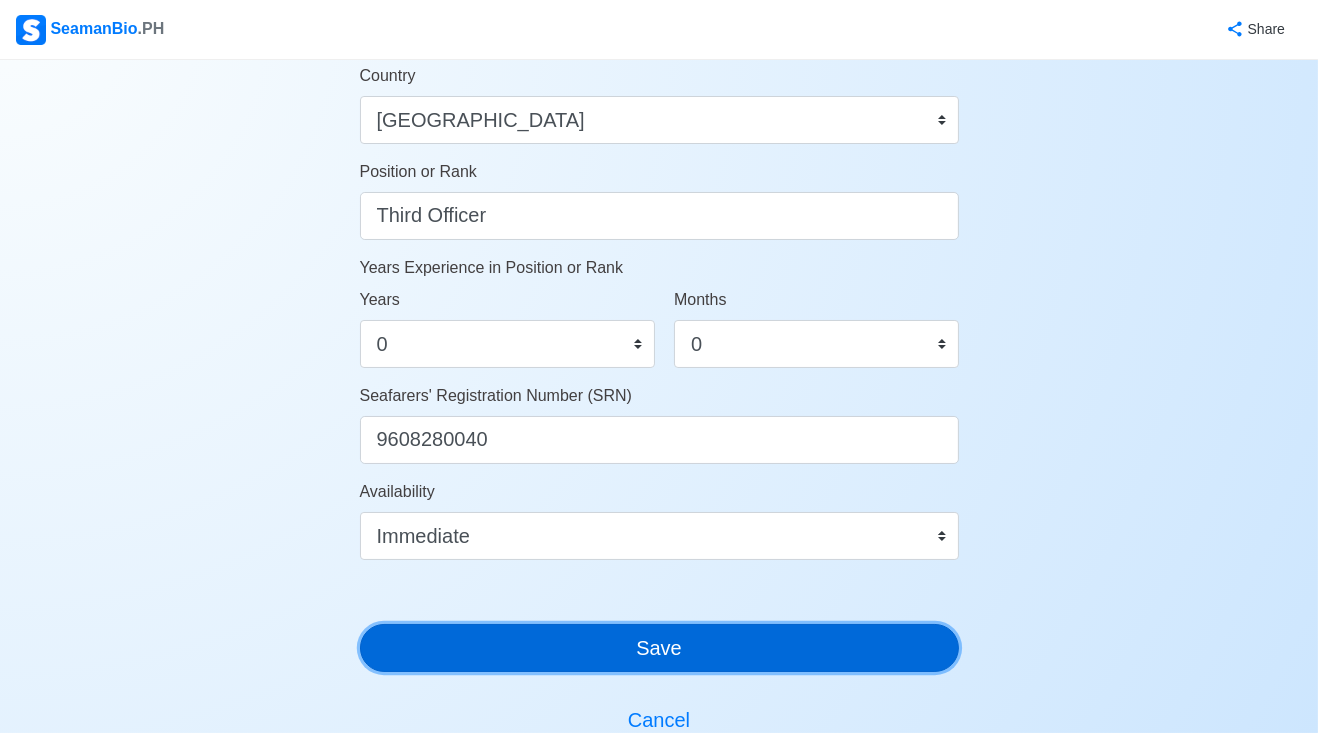 click on "Save" at bounding box center [659, 648] 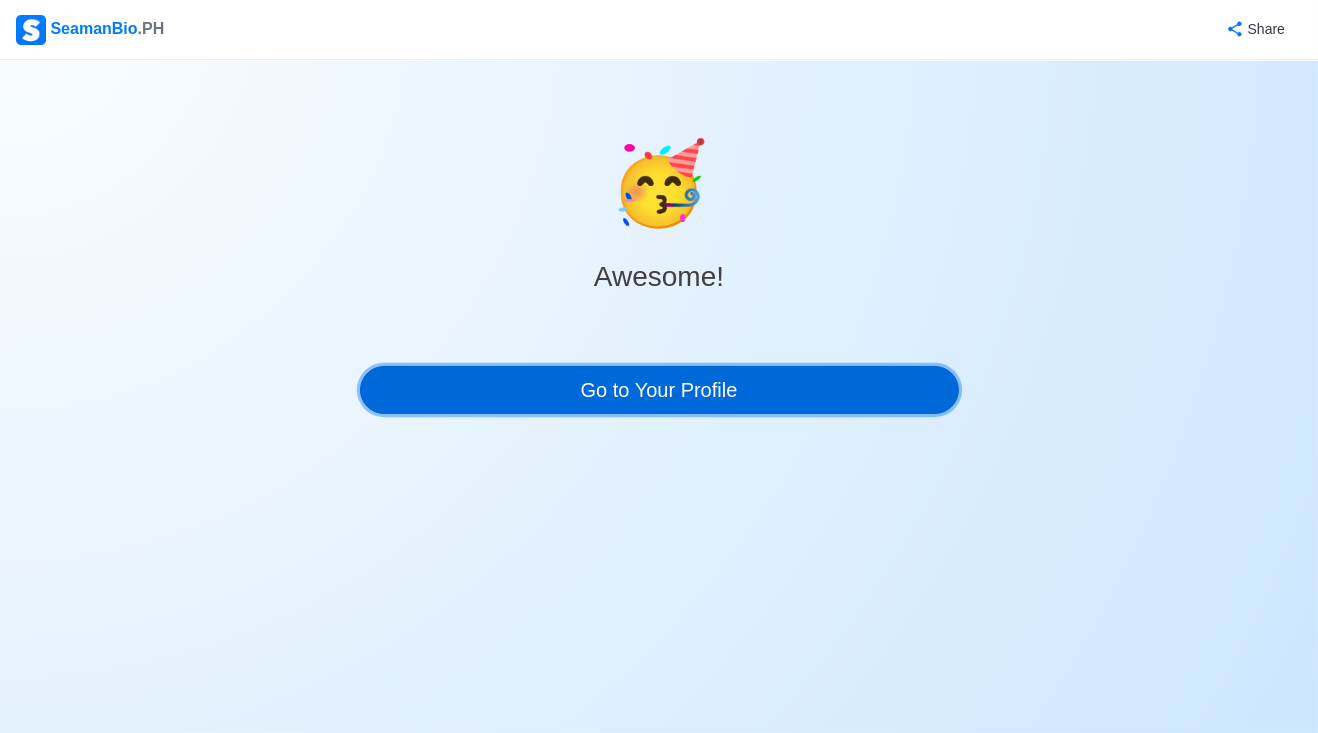 click on "Go to Your Profile" at bounding box center [659, 390] 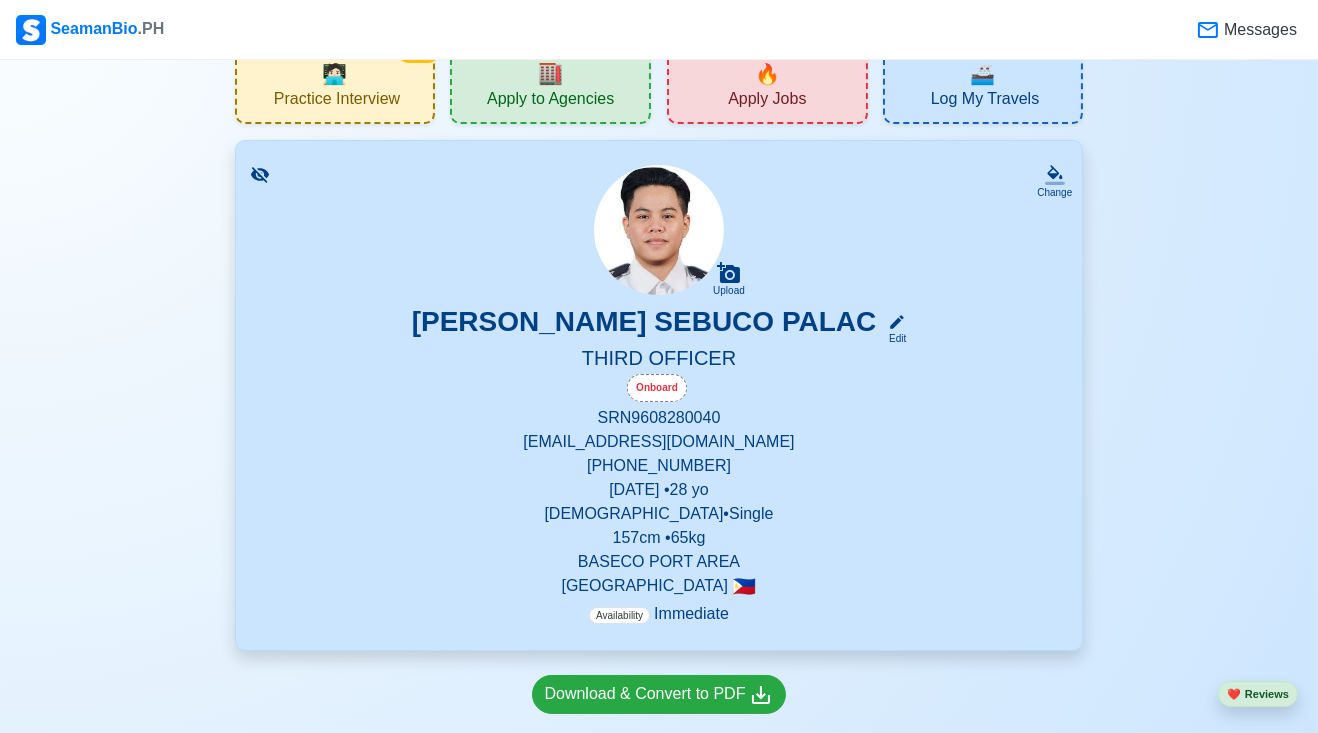 scroll, scrollTop: 0, scrollLeft: 0, axis: both 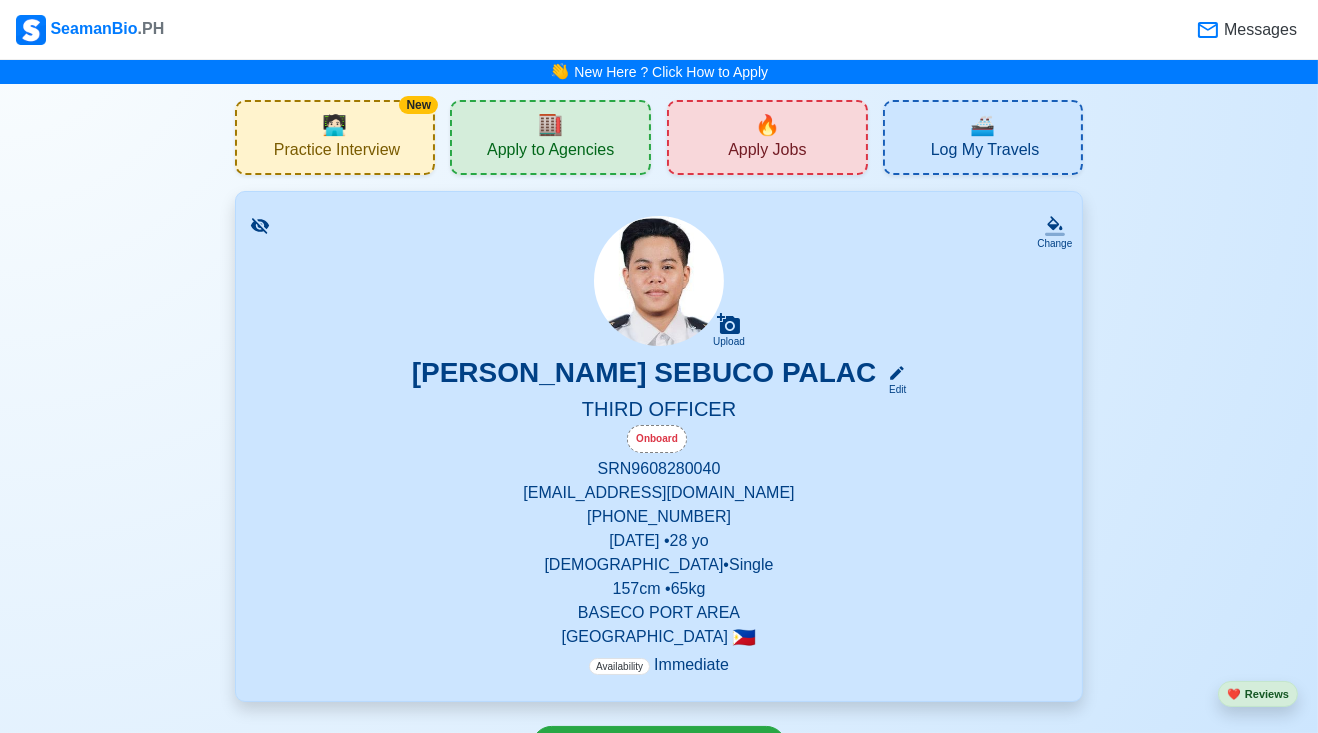 drag, startPoint x: 700, startPoint y: 674, endPoint x: 375, endPoint y: 144, distance: 621.71136 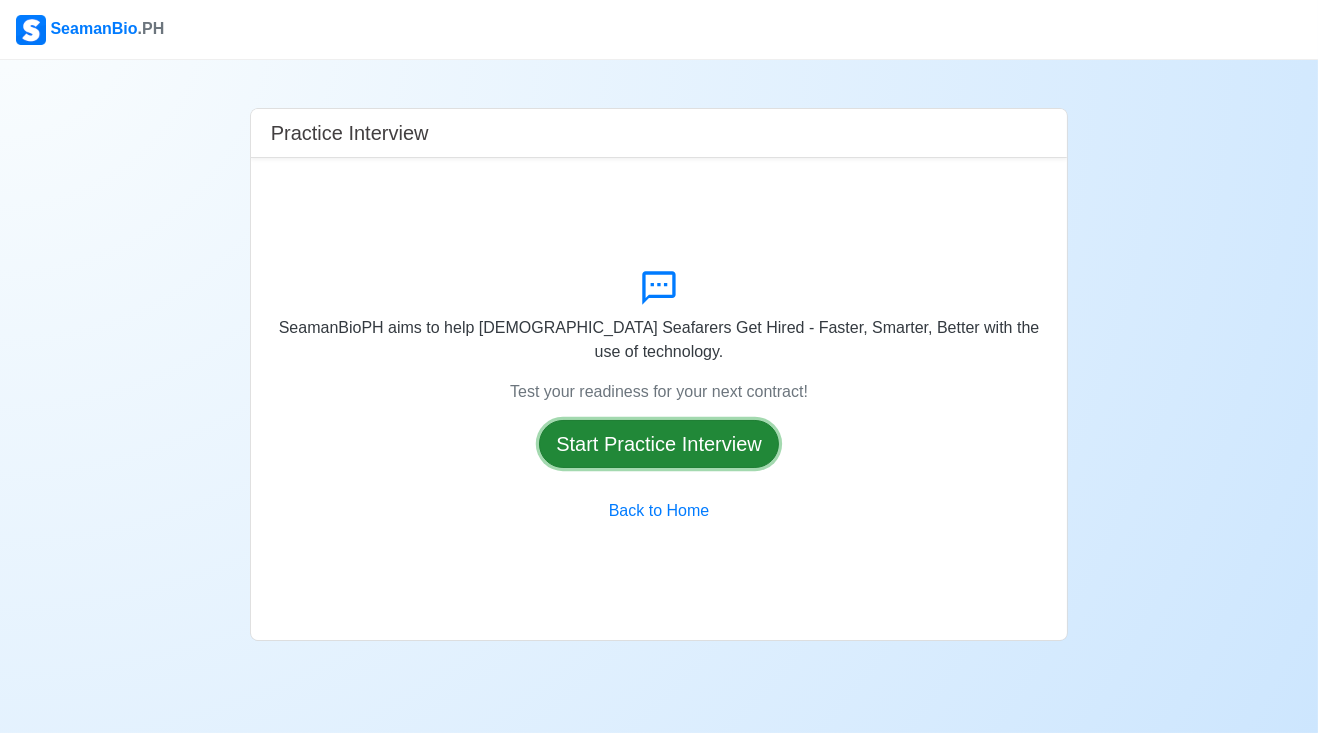 drag, startPoint x: 375, startPoint y: 144, endPoint x: 715, endPoint y: 491, distance: 485.8076 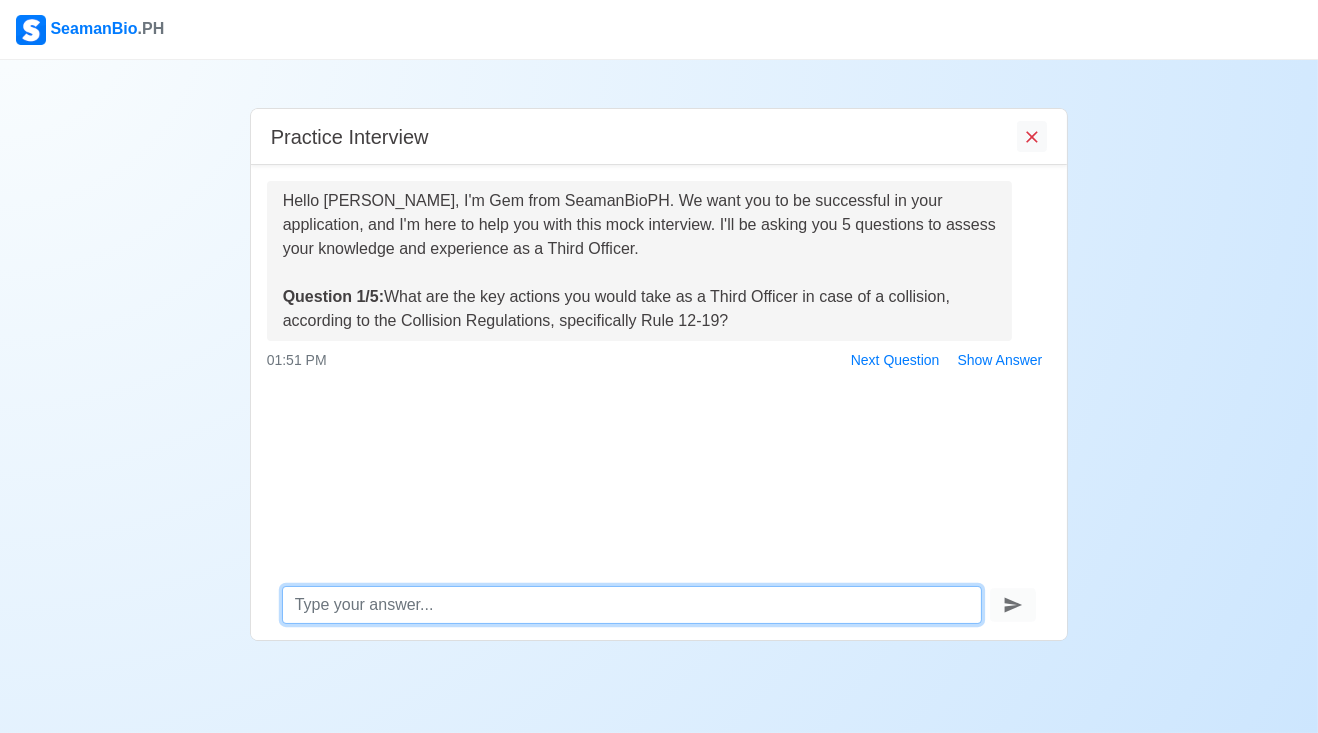 scroll, scrollTop: 96, scrollLeft: 0, axis: vertical 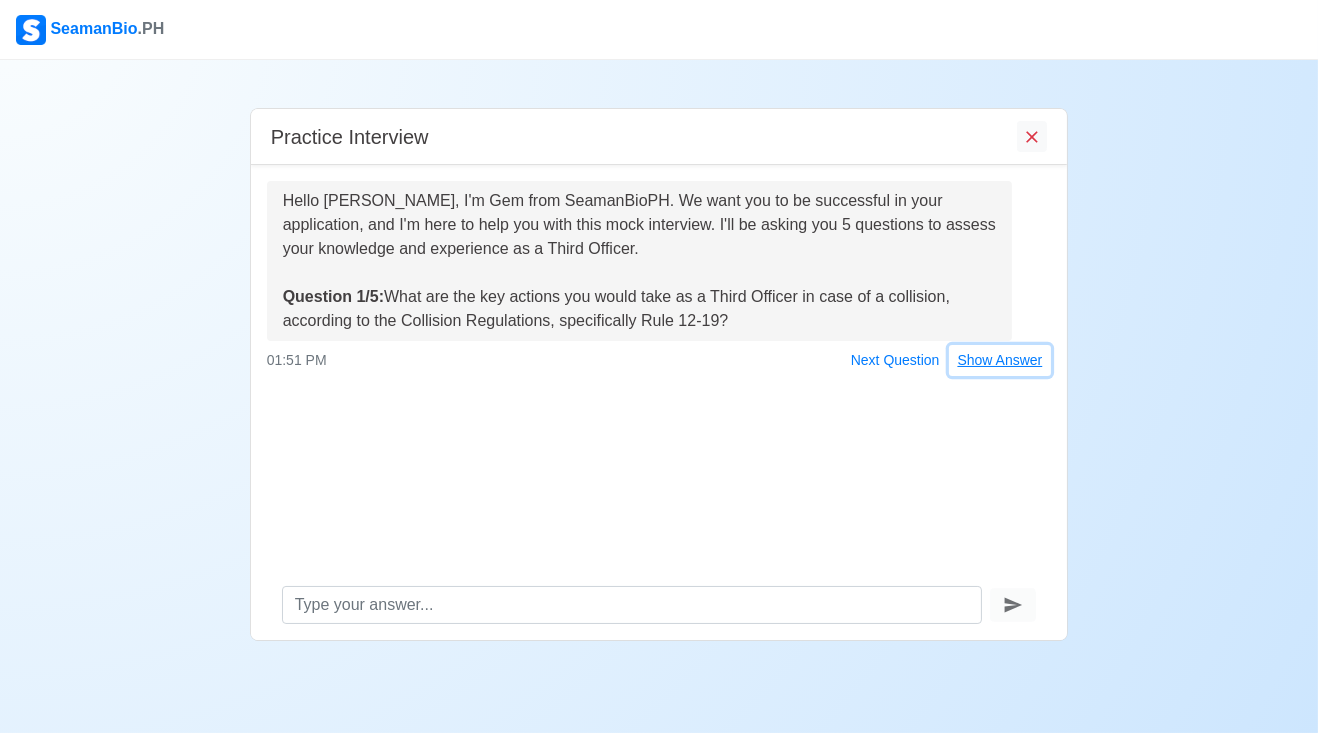 click on "Show Answer" at bounding box center [1000, 360] 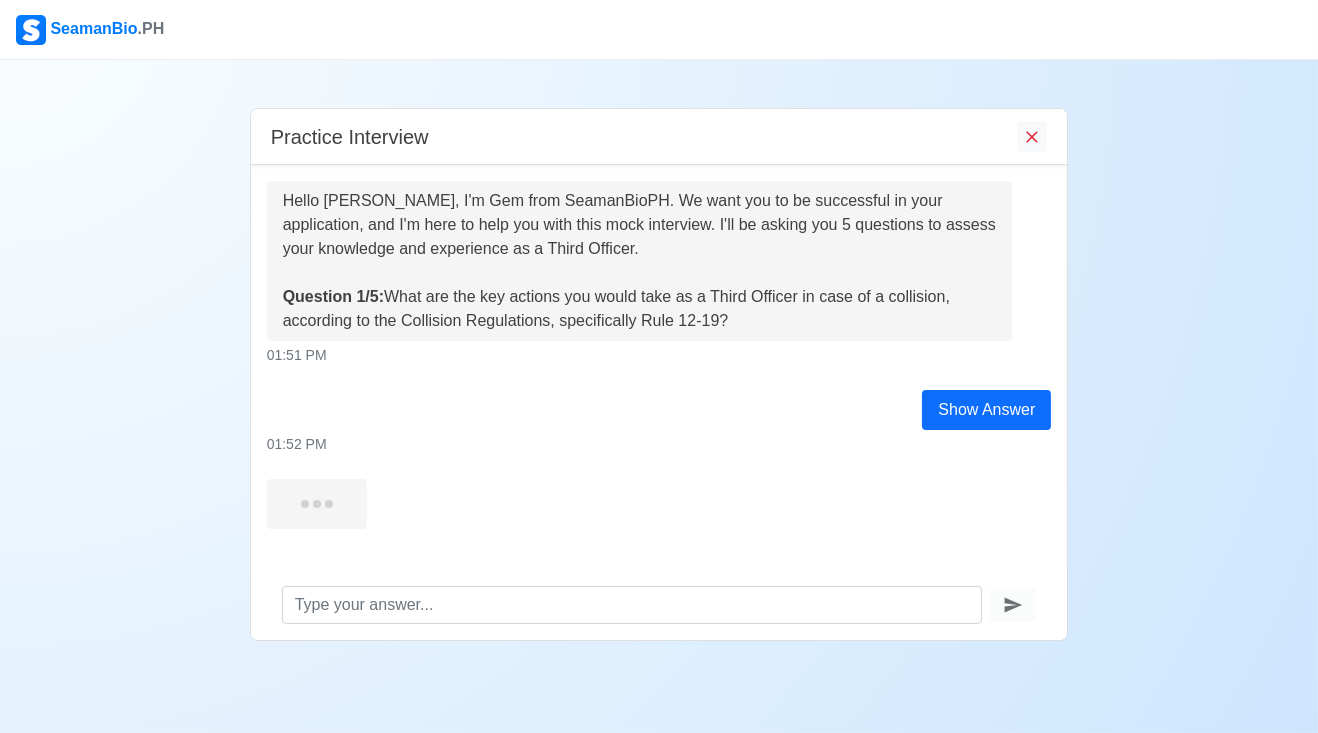 scroll, scrollTop: 0, scrollLeft: 0, axis: both 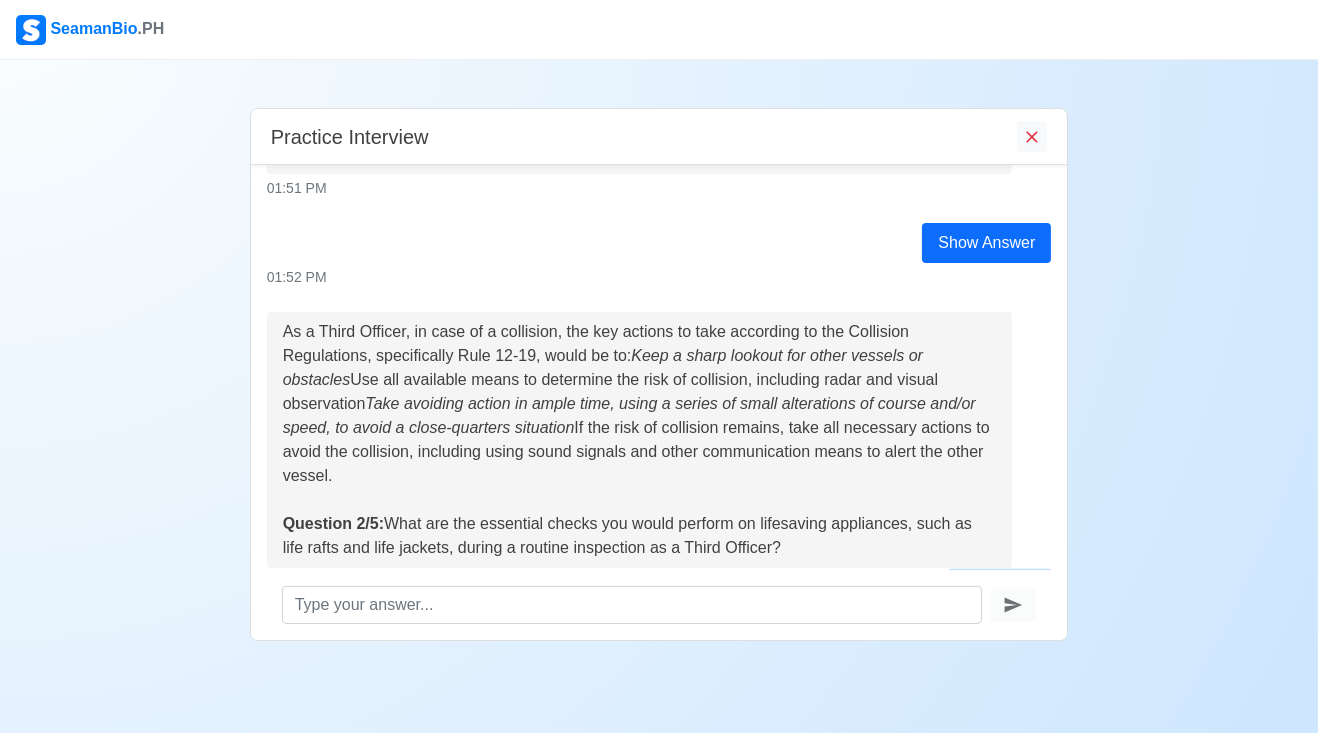click on "Show Answer" at bounding box center [1000, 587] 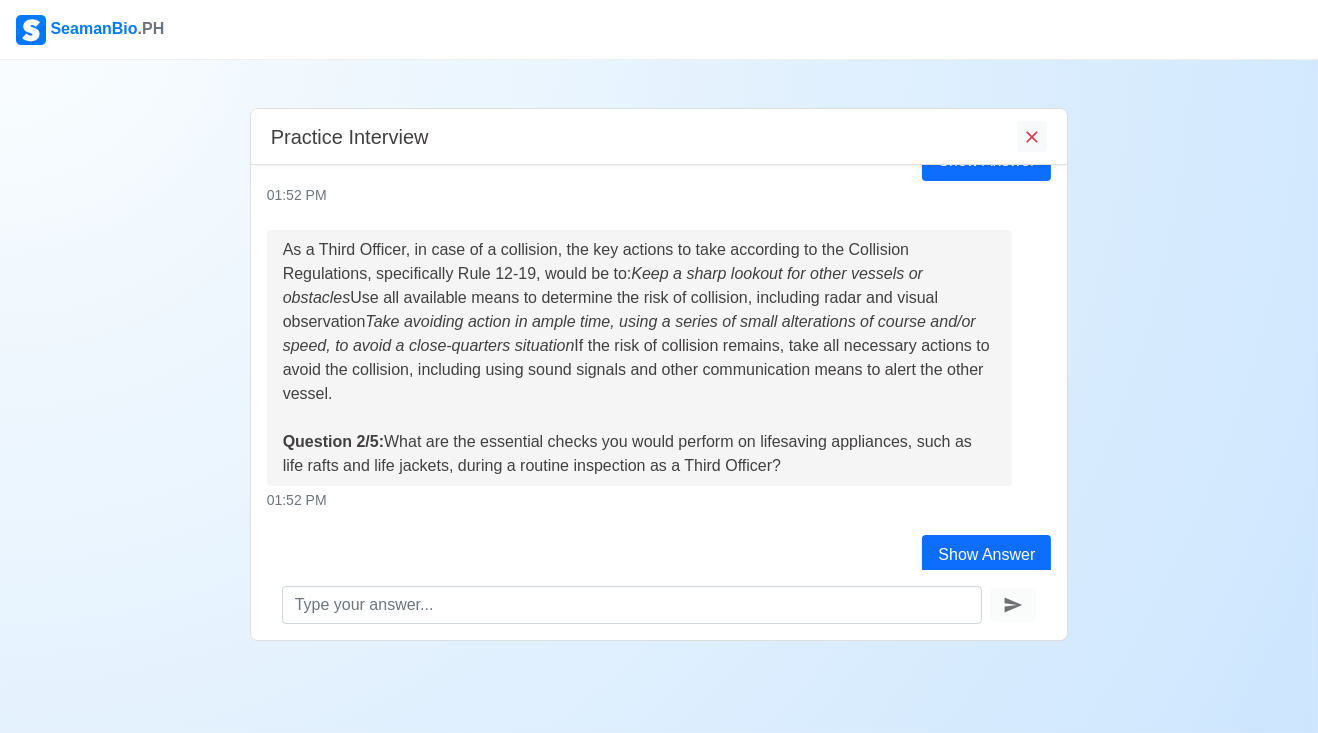 scroll, scrollTop: 311, scrollLeft: 0, axis: vertical 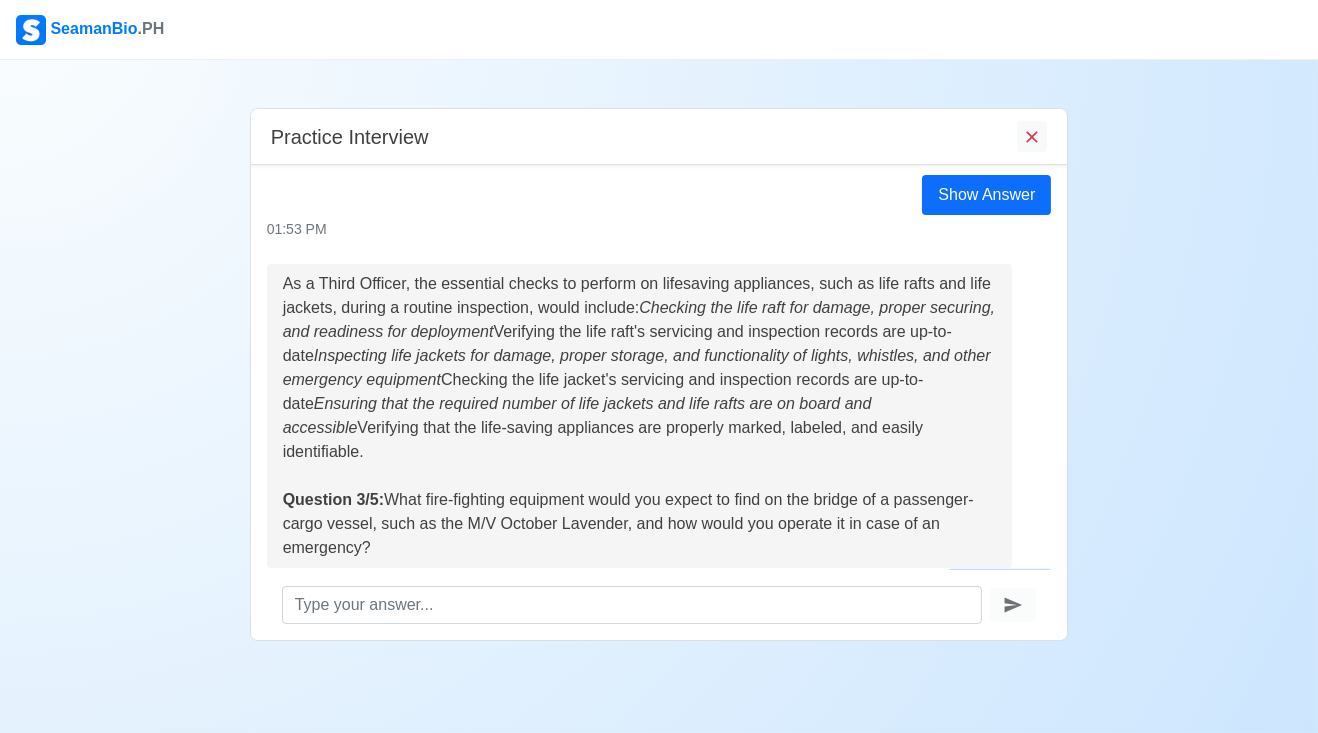 click on "Show Answer" at bounding box center [1000, 587] 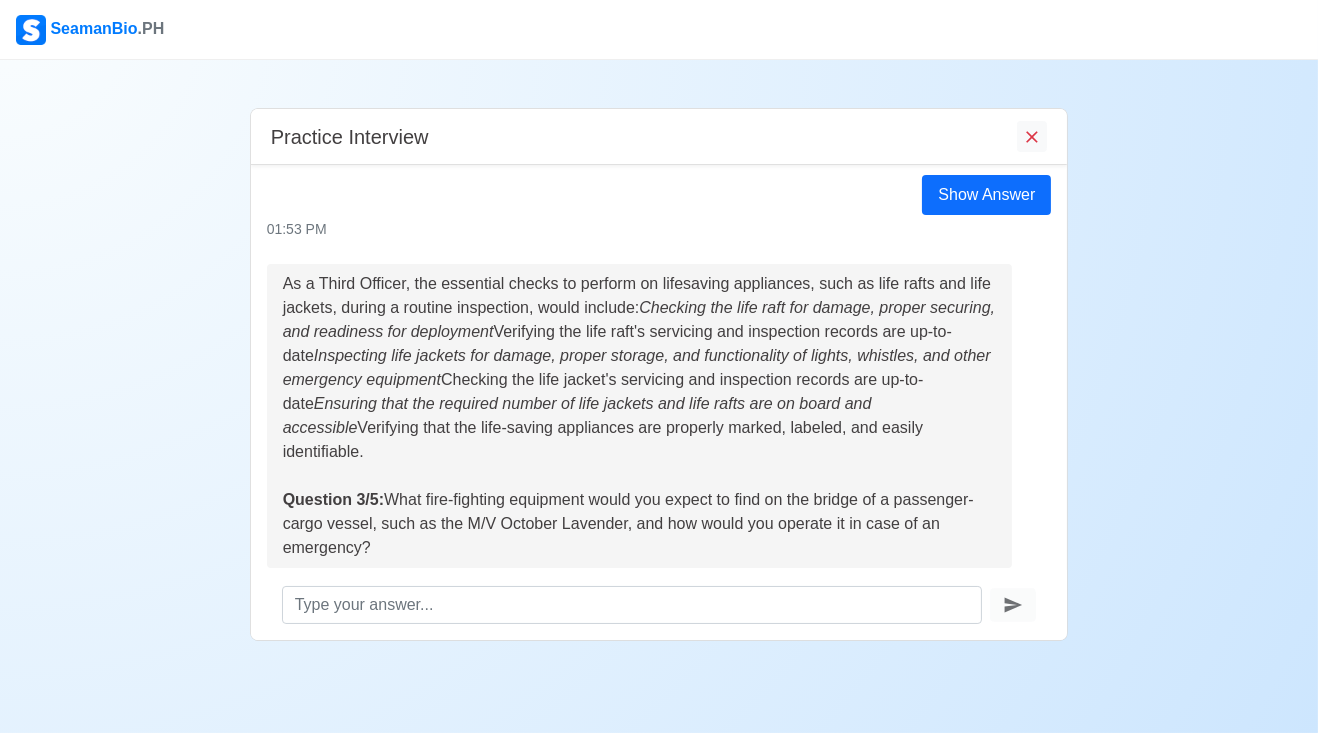 scroll, scrollTop: 66, scrollLeft: 0, axis: vertical 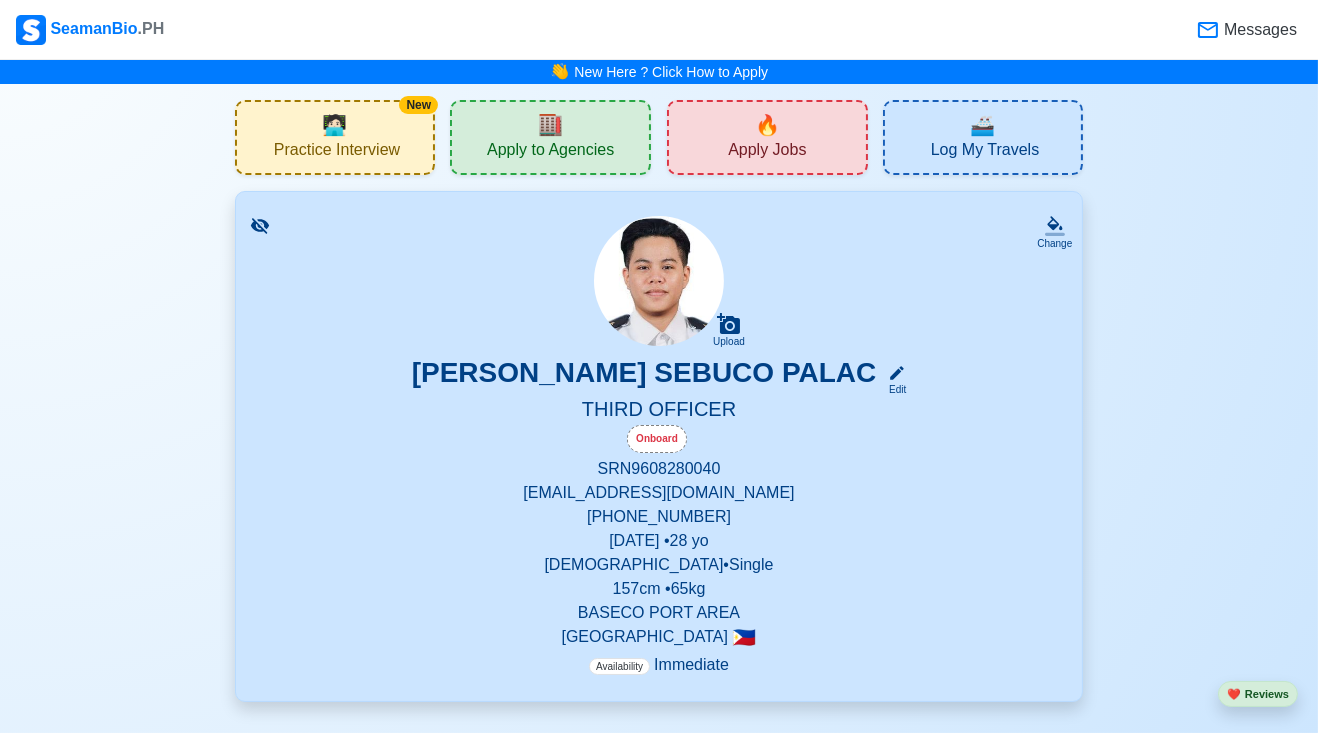 drag, startPoint x: 715, startPoint y: 491, endPoint x: 323, endPoint y: 123, distance: 537.66907 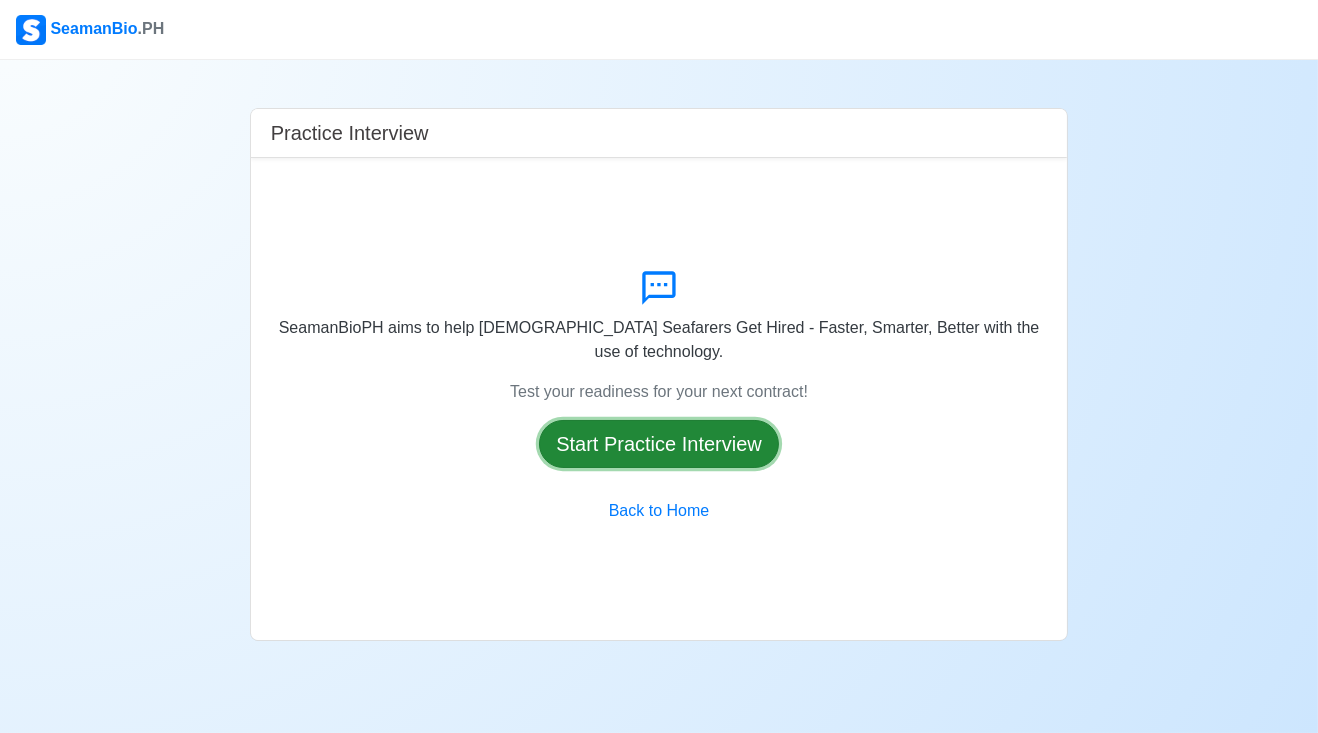 click on "Start Practice Interview" at bounding box center [659, 444] 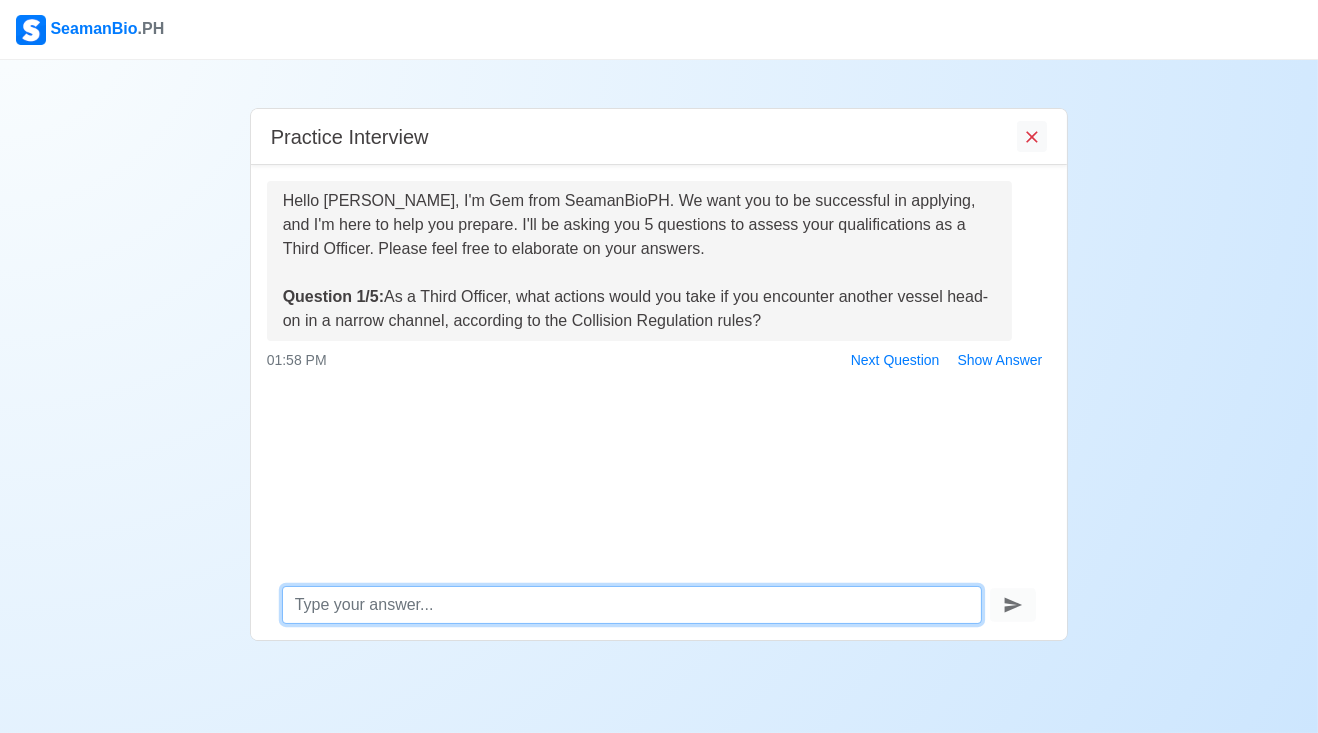 scroll, scrollTop: 96, scrollLeft: 0, axis: vertical 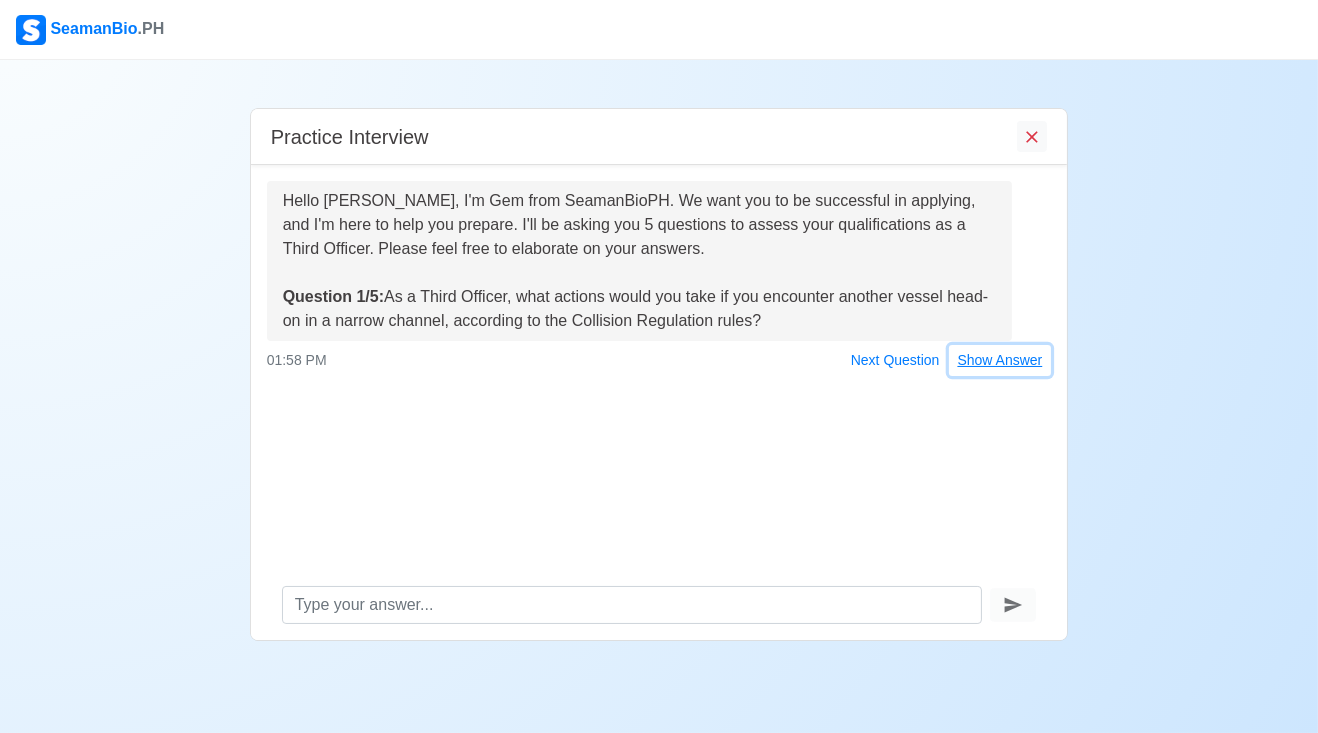 click on "Show Answer" at bounding box center (1000, 360) 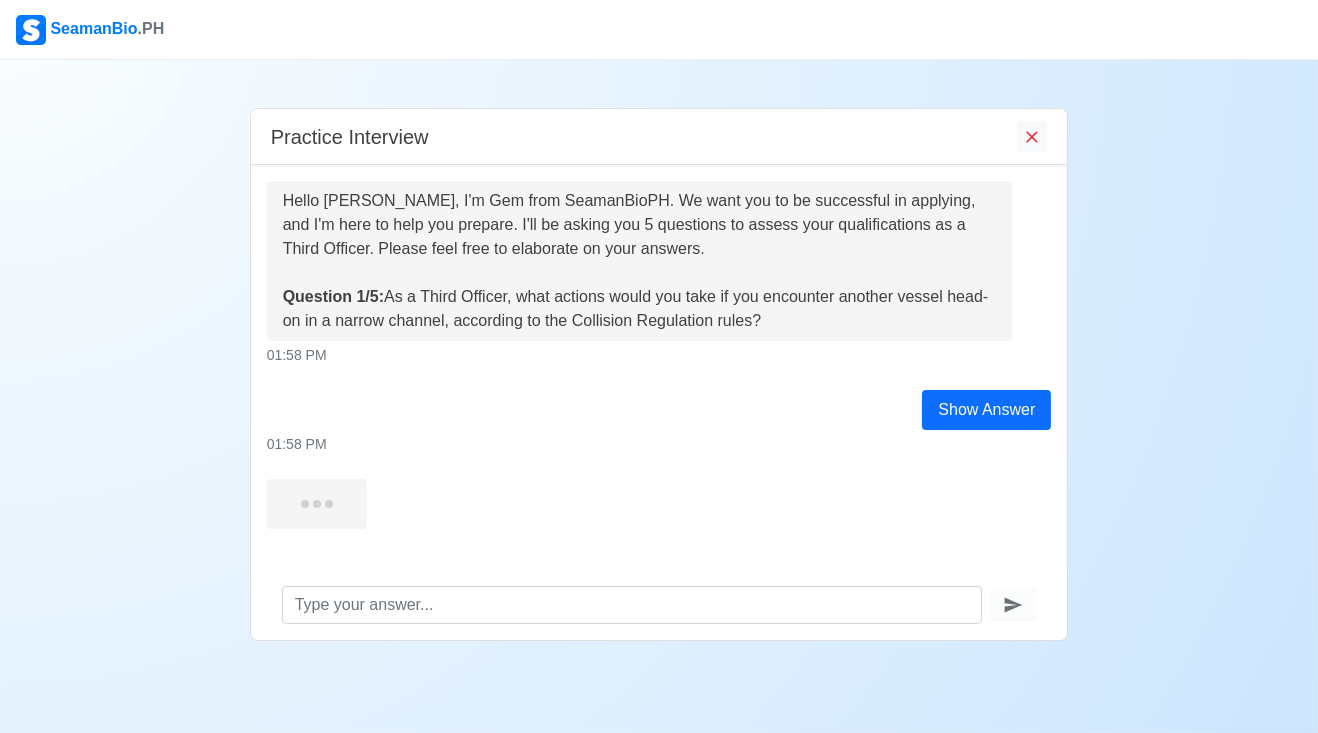 scroll, scrollTop: 0, scrollLeft: 0, axis: both 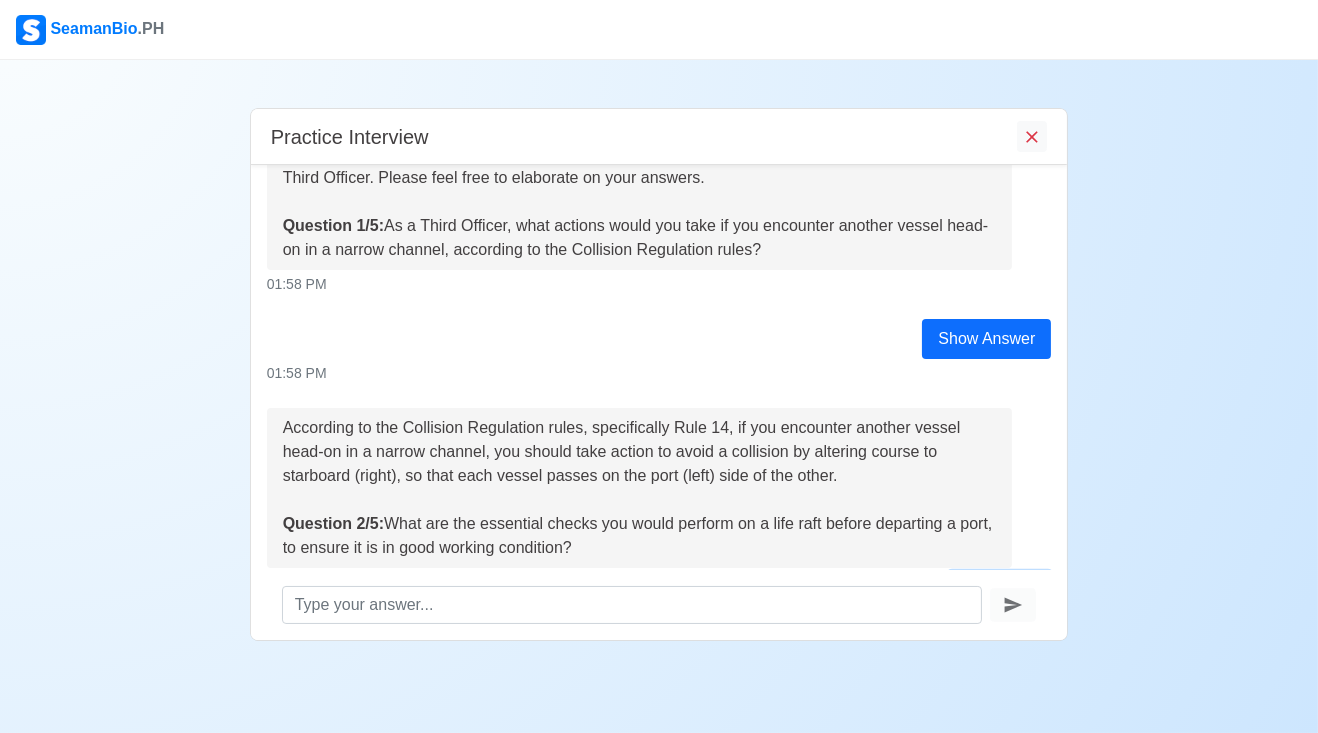 click on "Show Answer" at bounding box center (1000, 587) 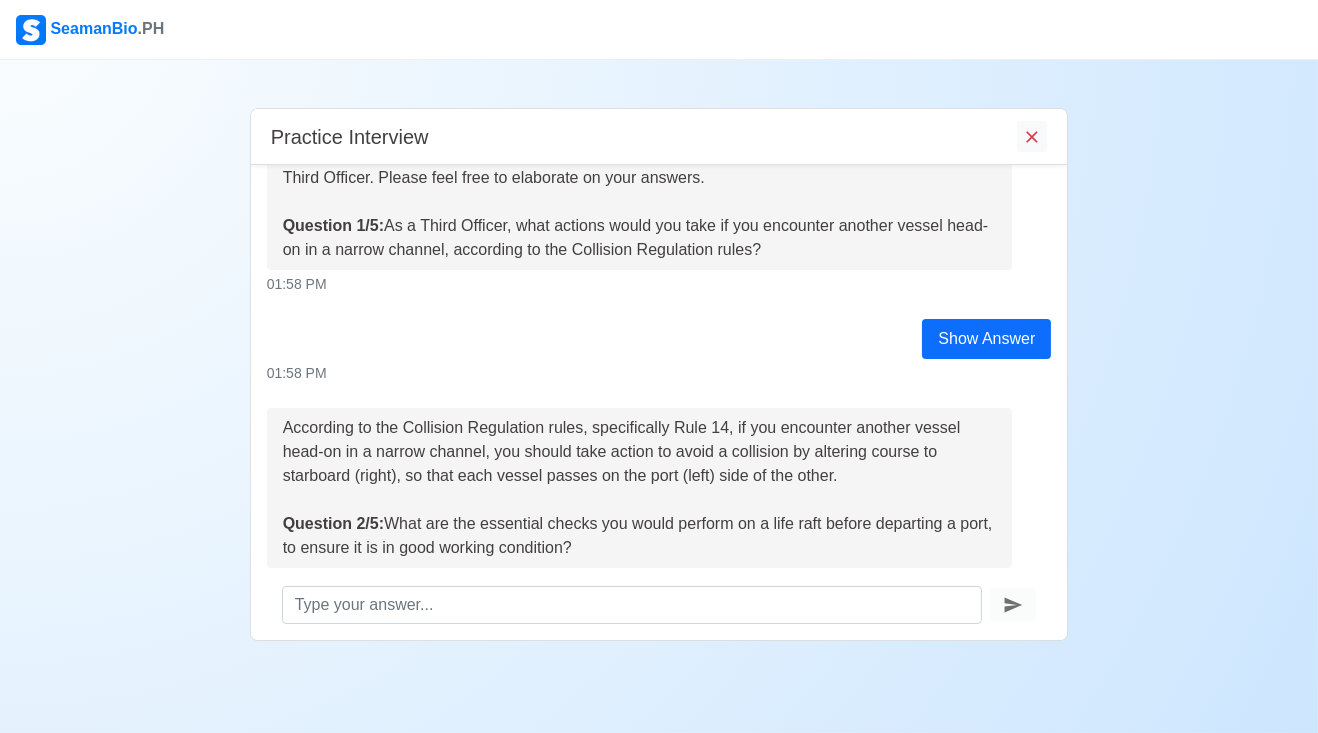 scroll, scrollTop: 0, scrollLeft: 0, axis: both 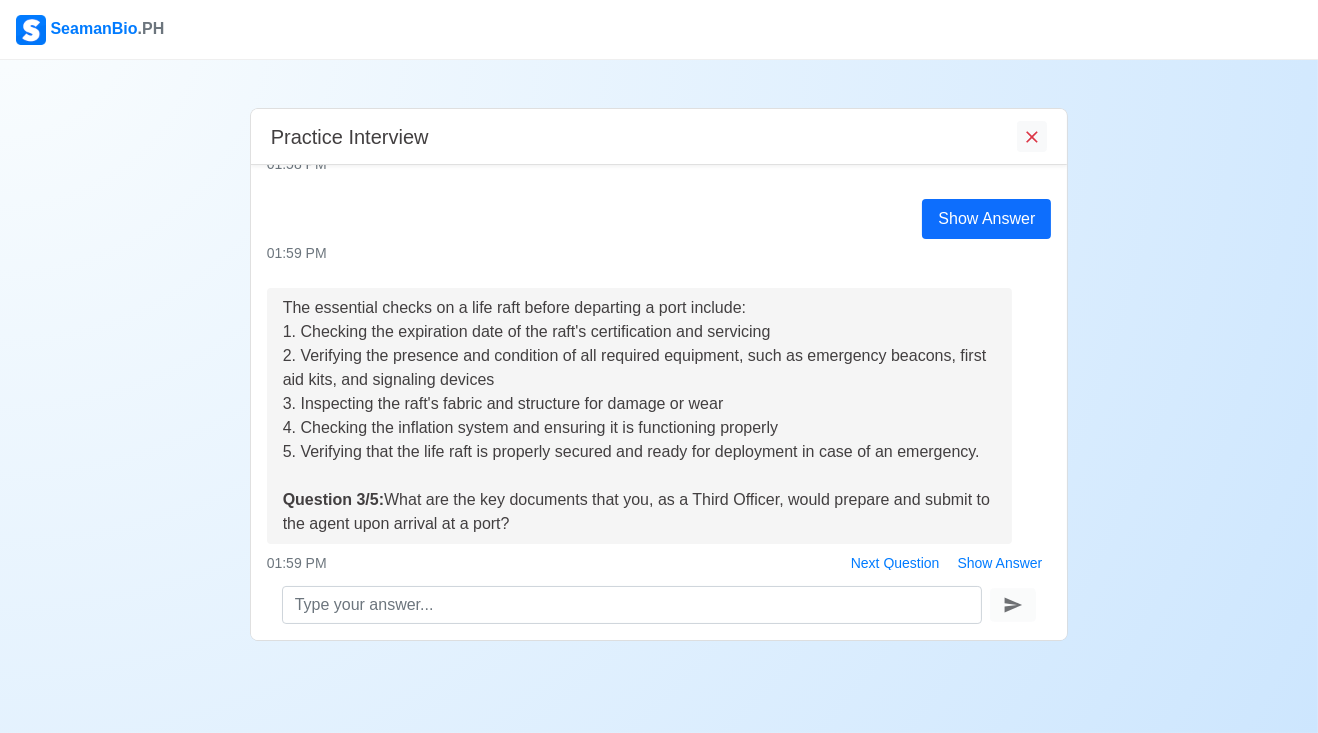 drag, startPoint x: 323, startPoint y: 123, endPoint x: 392, endPoint y: 495, distance: 378.3451 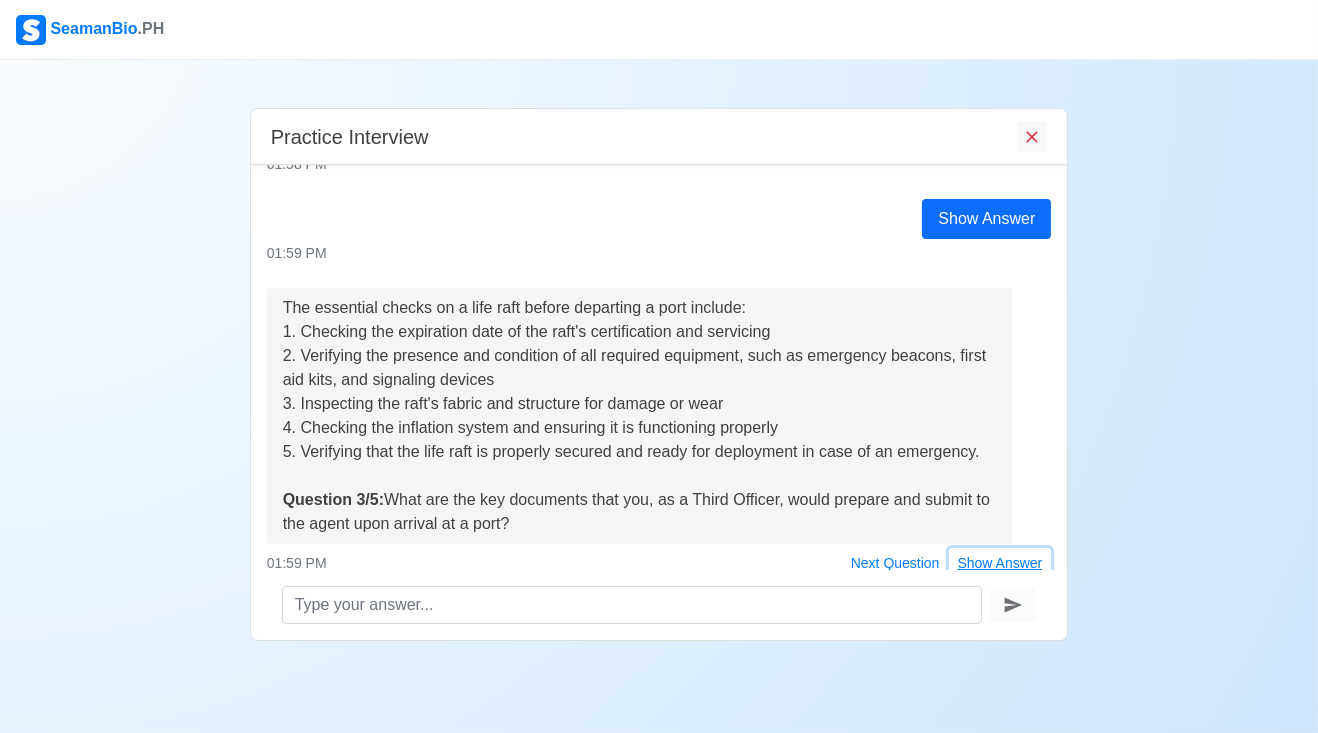 click on "Show Answer" at bounding box center (1000, 563) 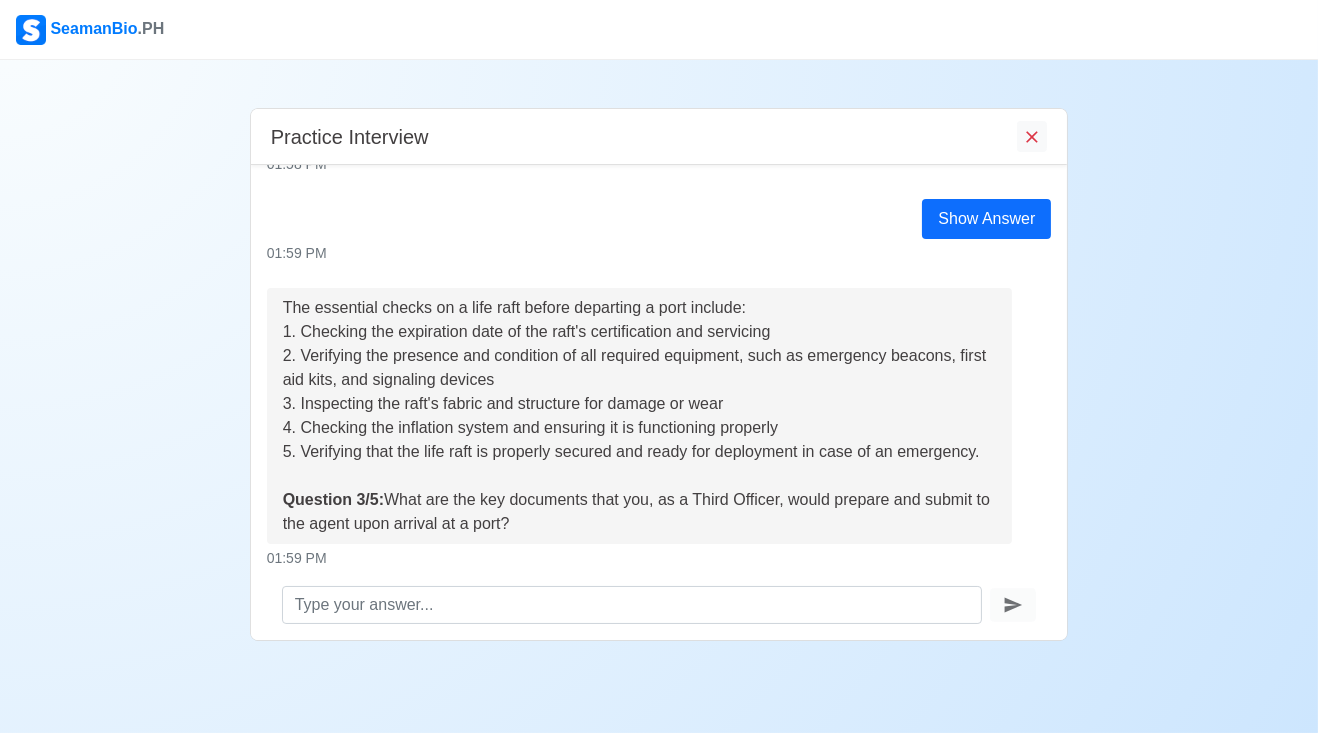 scroll, scrollTop: 14, scrollLeft: 0, axis: vertical 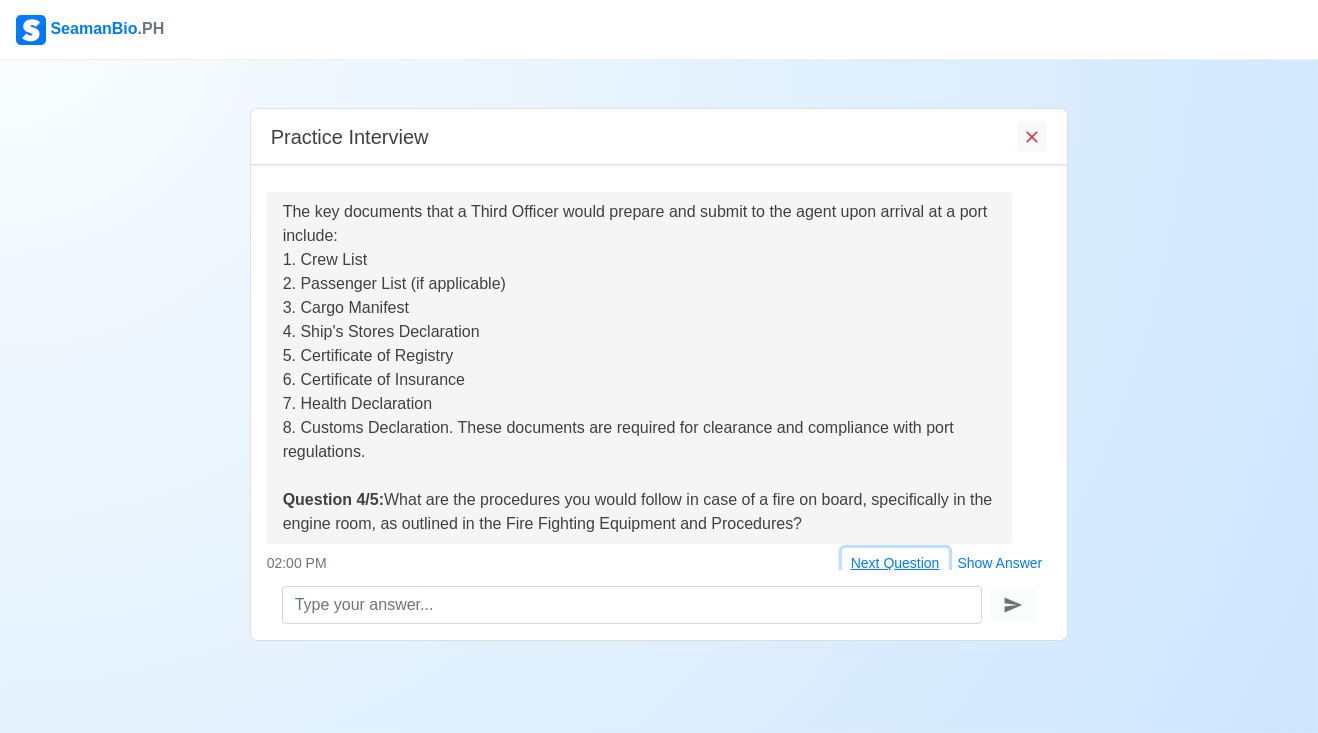 click on "Next Question" at bounding box center (895, 563) 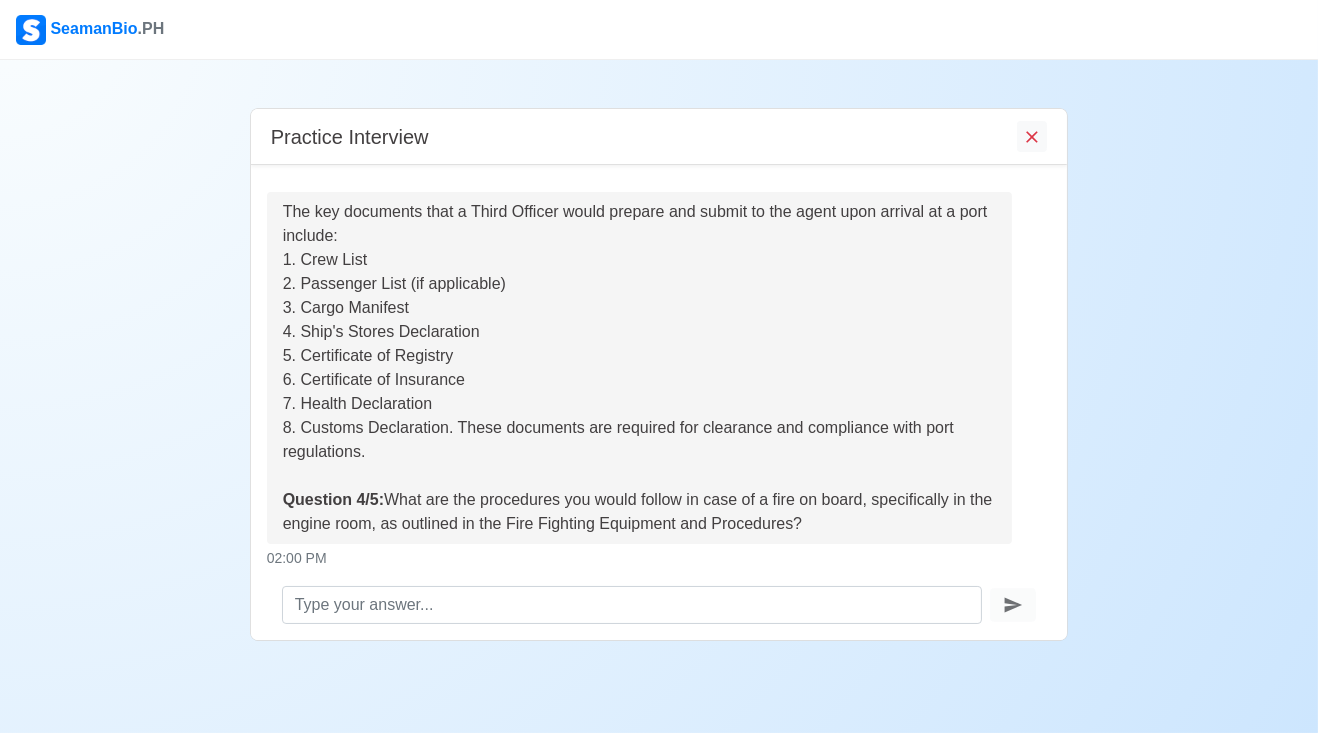 scroll, scrollTop: 0, scrollLeft: 0, axis: both 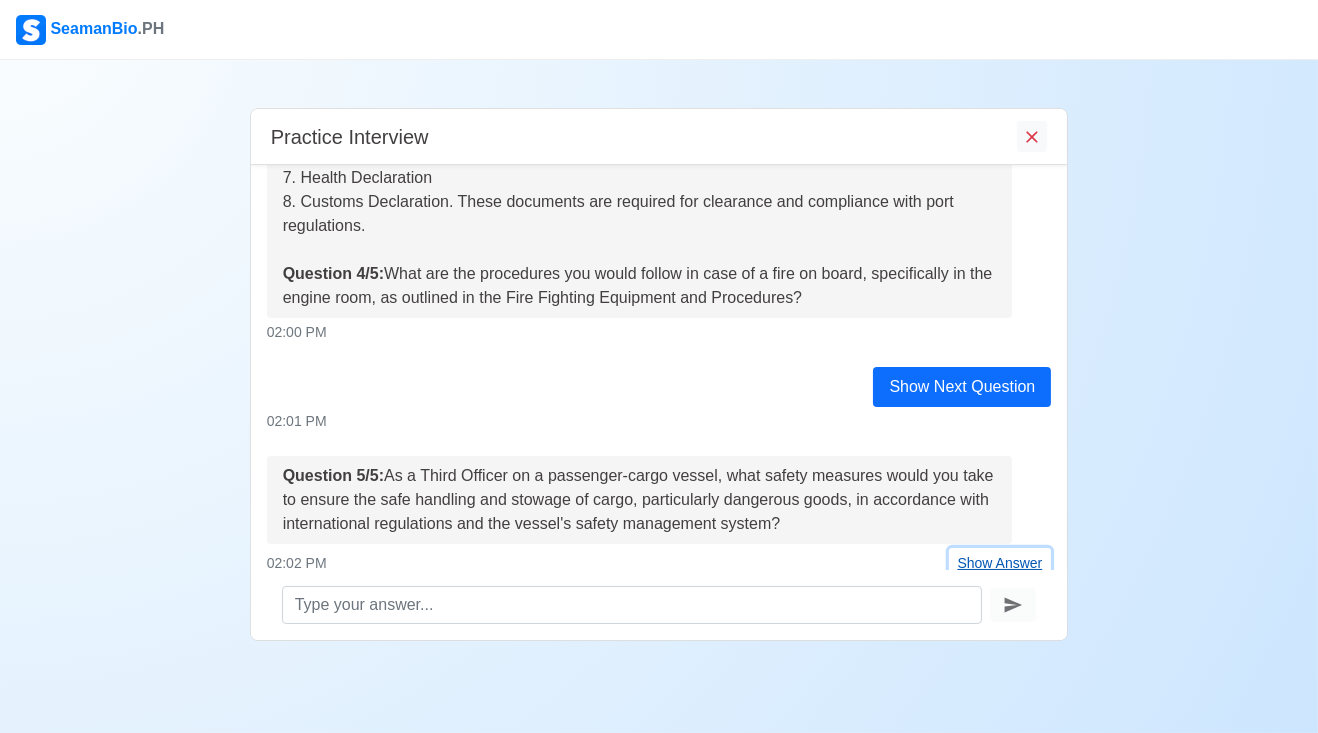 drag, startPoint x: 392, startPoint y: 495, endPoint x: 990, endPoint y: 488, distance: 598.04095 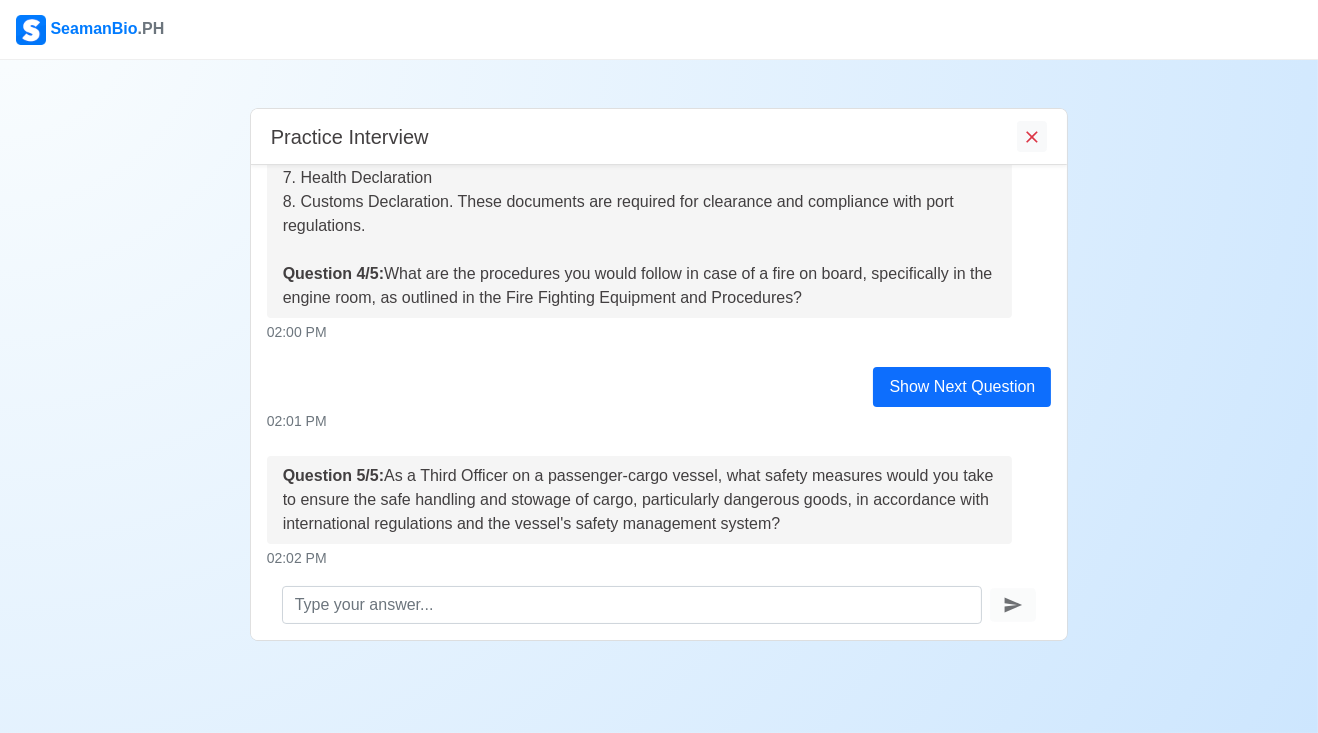 scroll, scrollTop: 66, scrollLeft: 0, axis: vertical 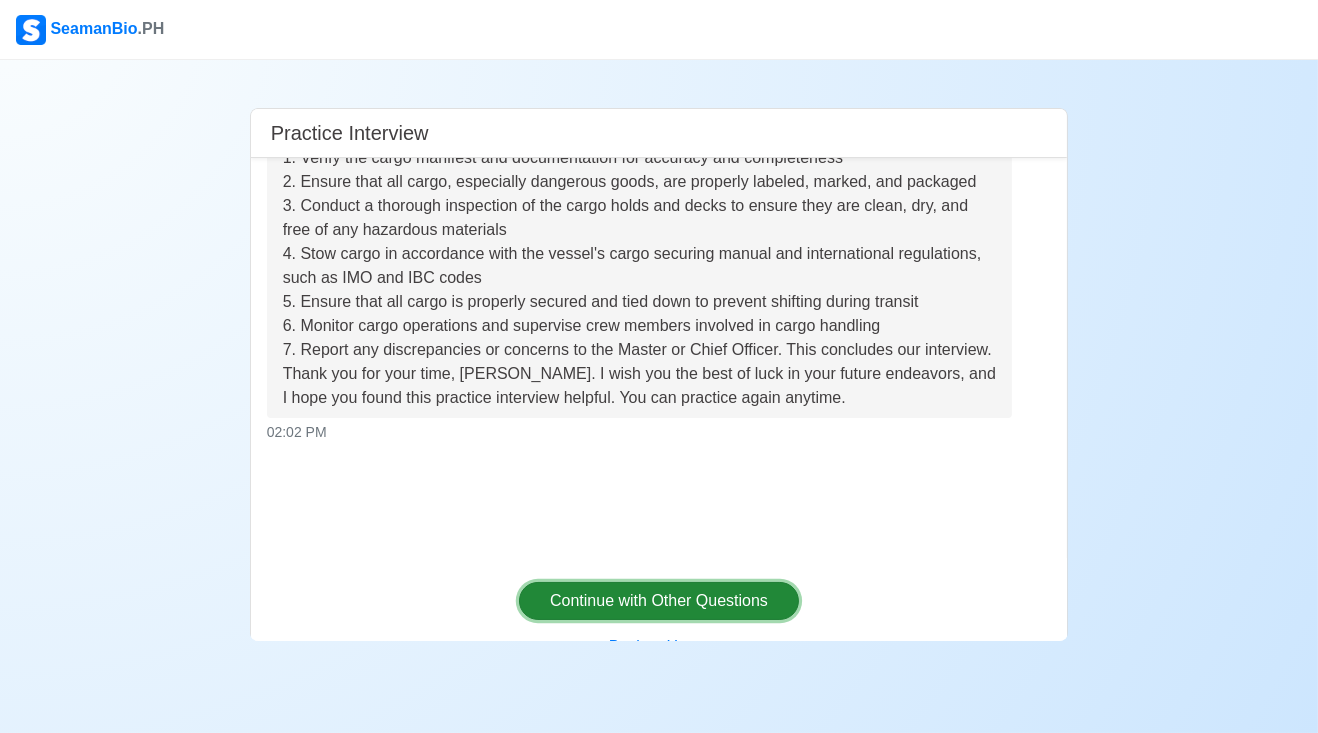 click on "Continue with Other Questions" at bounding box center (659, 601) 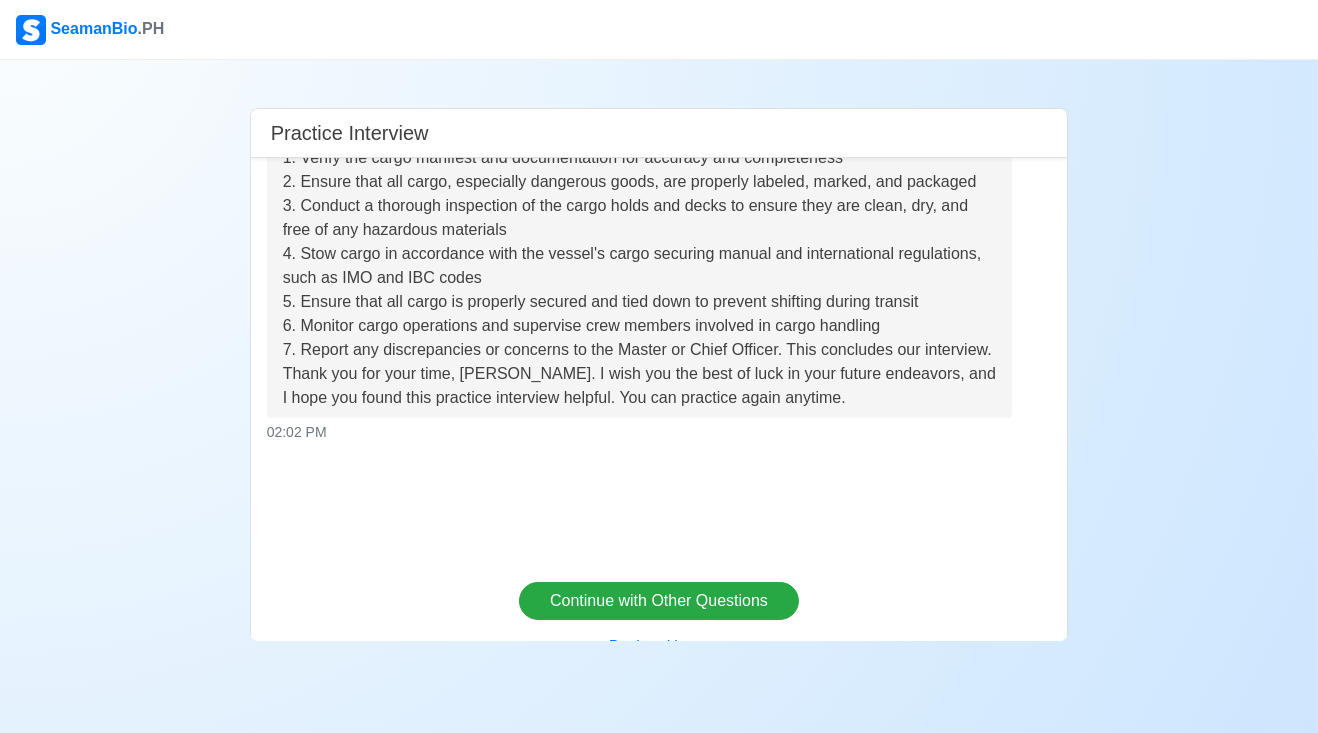 scroll, scrollTop: 0, scrollLeft: 0, axis: both 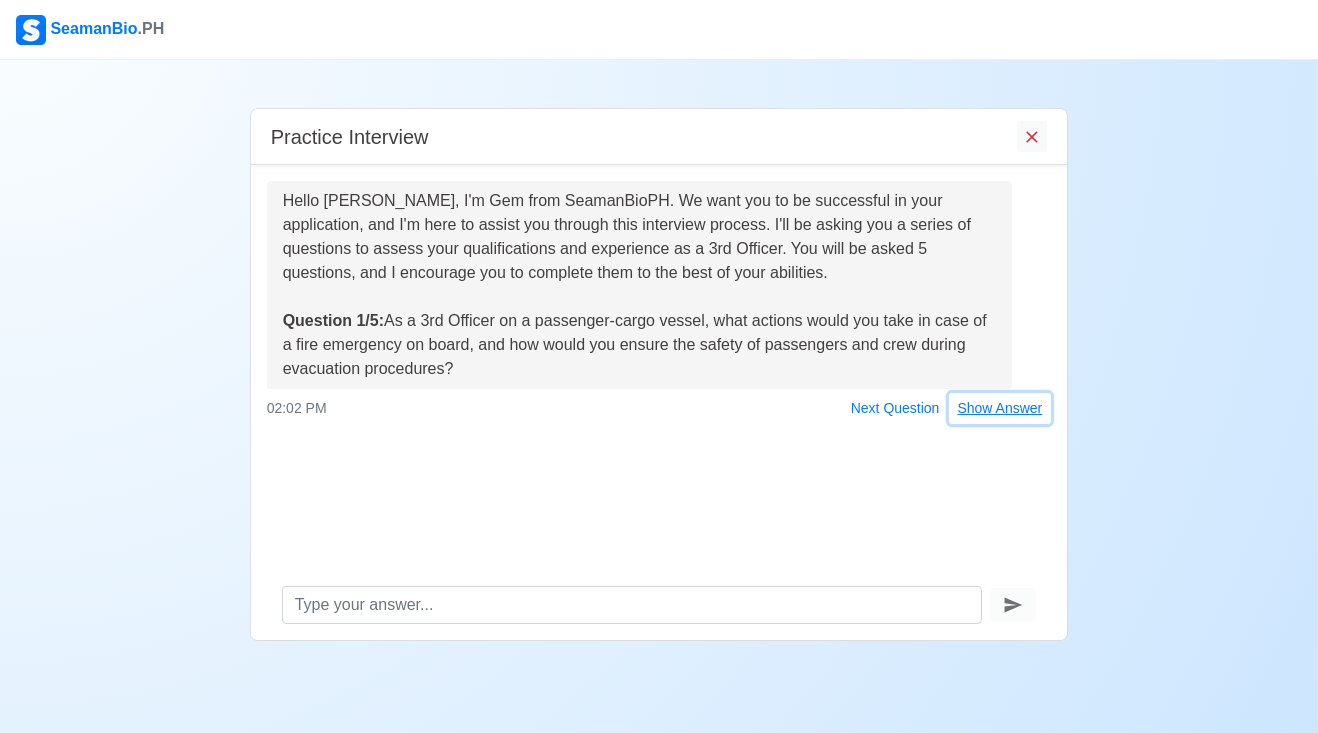 click on "Show Answer" at bounding box center [1000, 408] 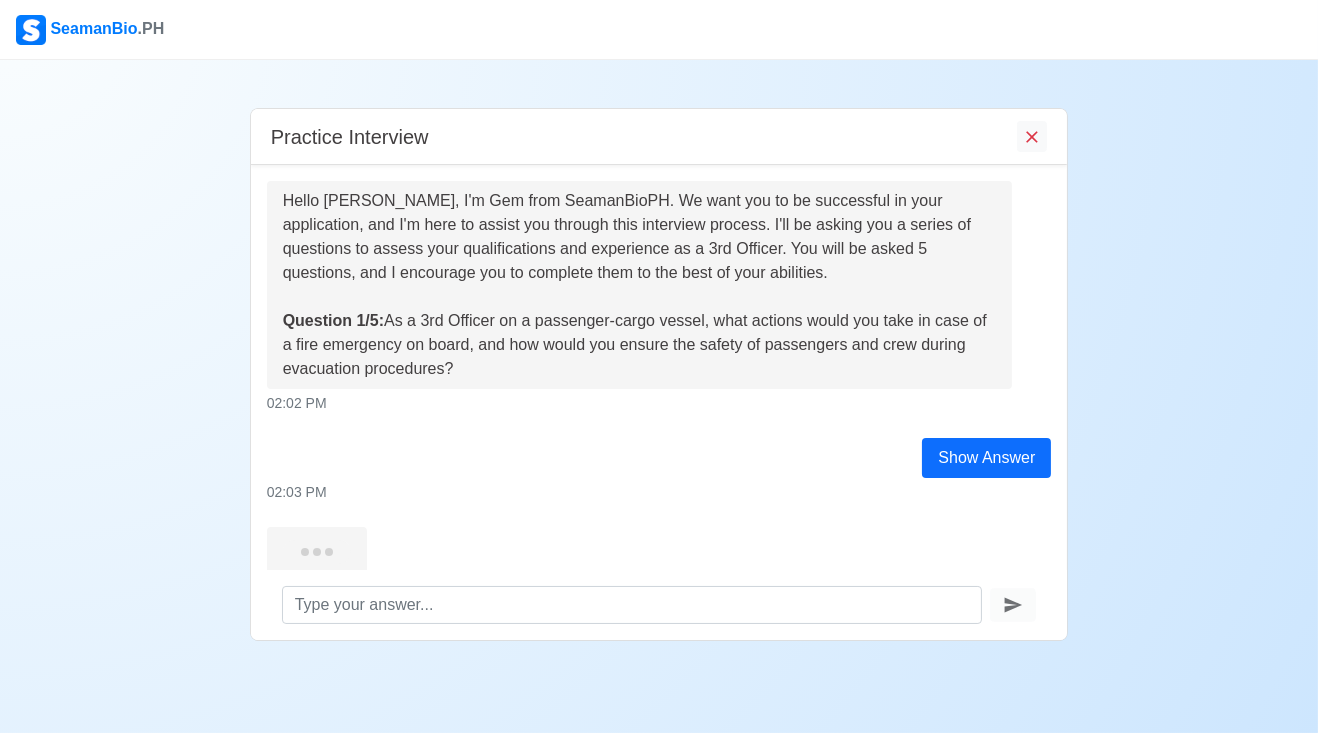 scroll, scrollTop: 0, scrollLeft: 0, axis: both 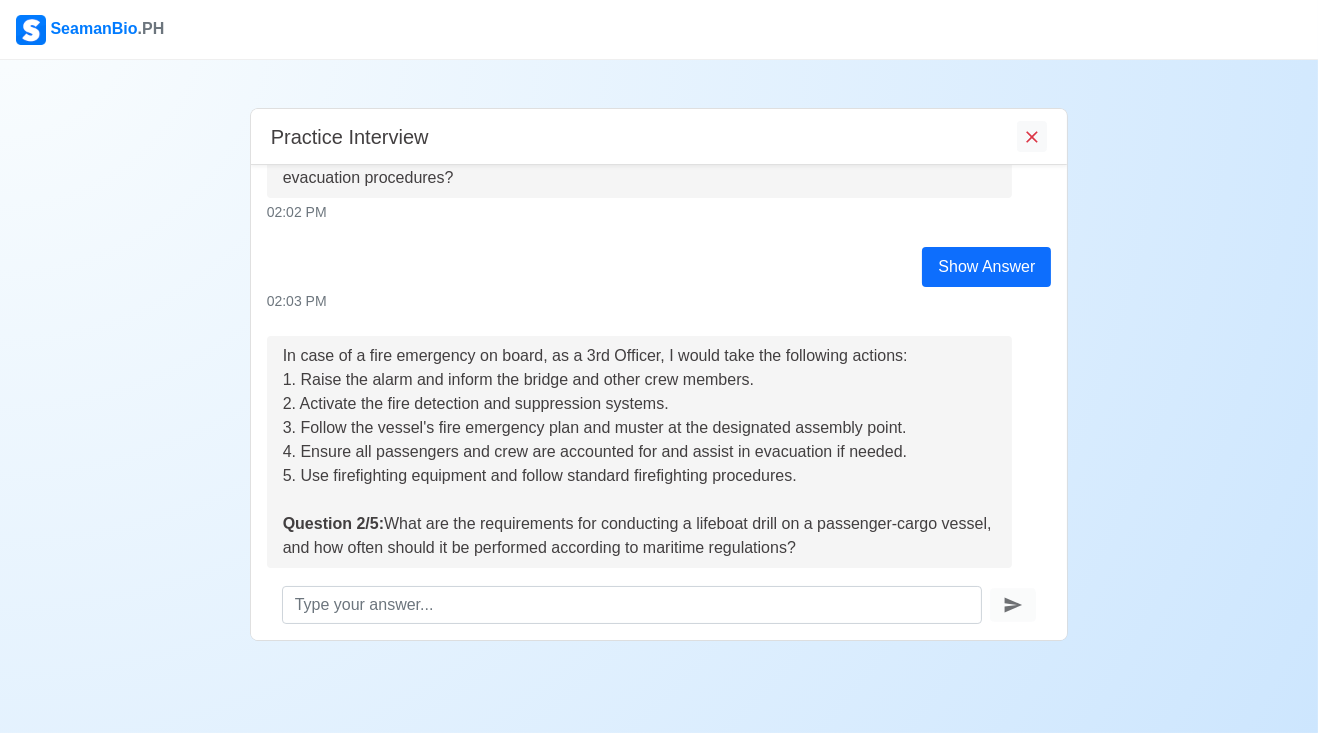 click on "SeamanBio .PH Practice Interview Hello [PERSON_NAME], I'm Gem from SeamanBioPH. We want you to be successful in your application, and I'm here to assist you through this interview process. I'll be asking you a series of questions to assess your qualifications and experience as a 3rd Officer. You will be asked 5 questions, and I encourage you to complete them to the best of your abilities.  Question 1/5:  As a 3rd Officer on a passenger-cargo vessel, what actions would you take in case of a fire emergency on board, and how would you ensure the safety of passengers and crew during evacuation procedures? 02:02 PM Show Answer 02:03 PM In case of a fire emergency on board, as a 3rd Officer, I would take the following actions:  1. Raise the alarm and inform the bridge and other crew members.  2. Activate the fire detection and suppression systems.  3. Follow the vessel's fire emergency plan and muster at the designated assembly point.  Question 2/5: 02:03 PM Next Question Show Answer" at bounding box center (659, 366) 